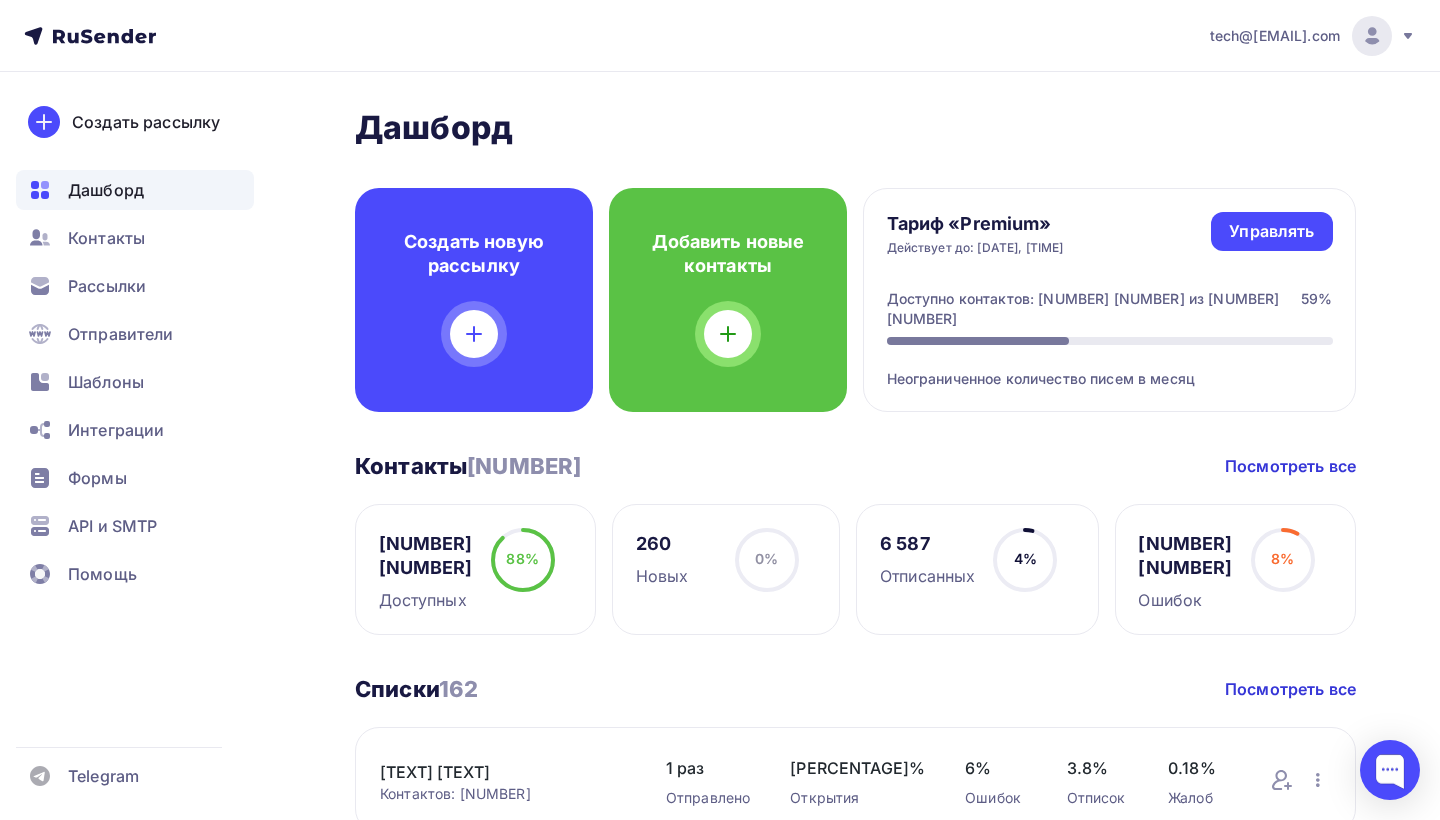 scroll, scrollTop: 0, scrollLeft: 0, axis: both 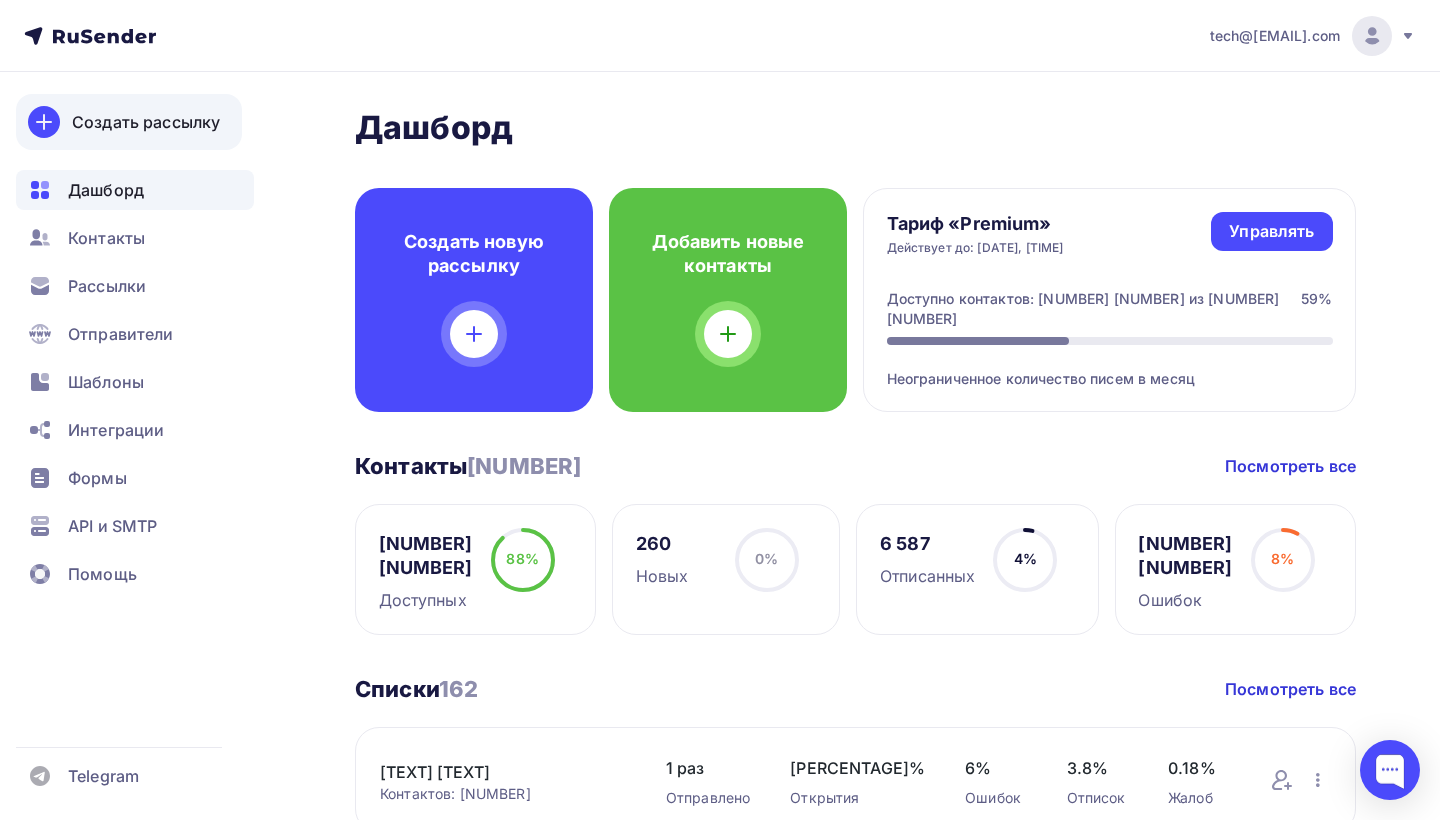 click on "Создать рассылку" at bounding box center (146, 122) 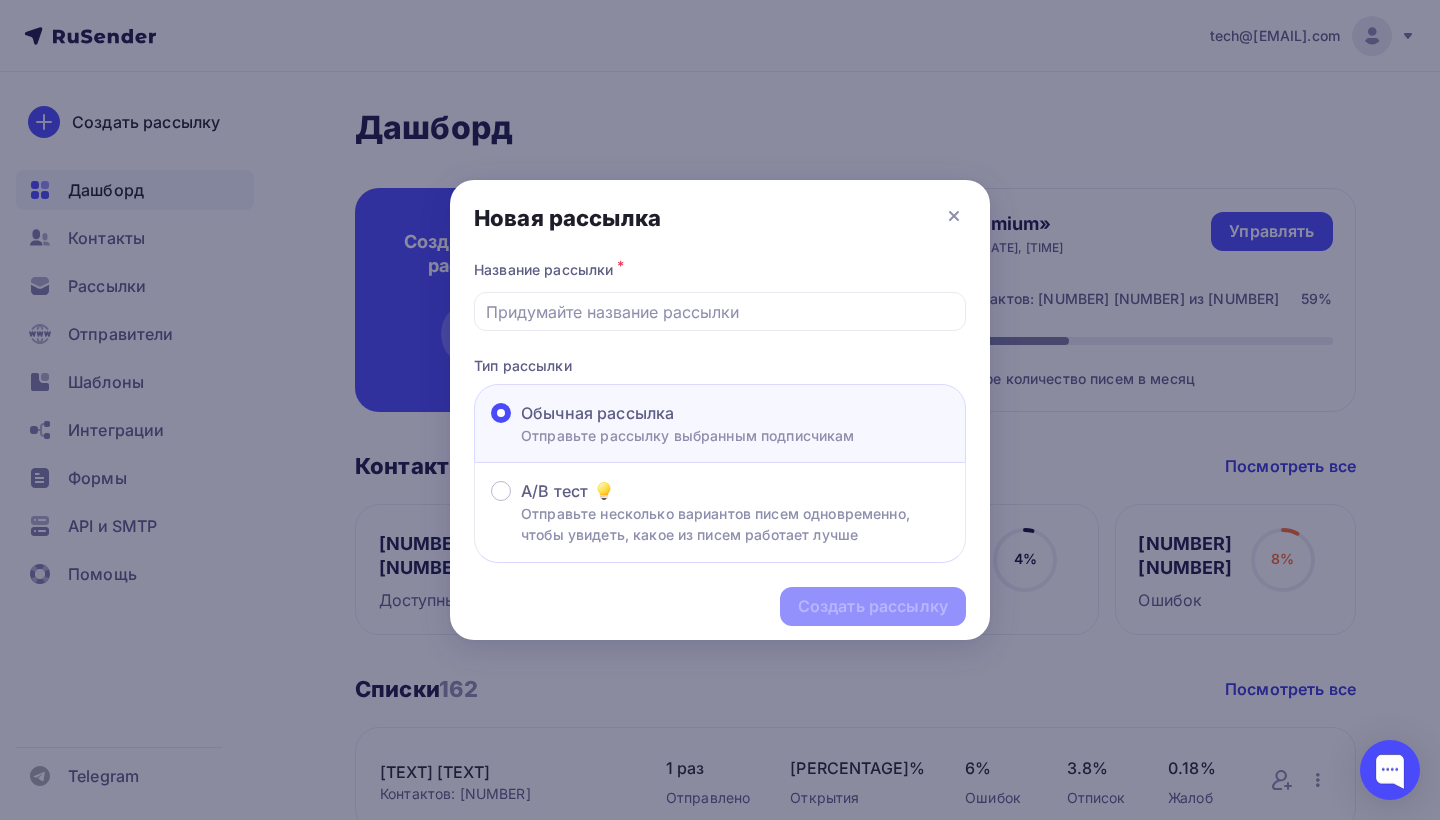 click at bounding box center [720, 410] 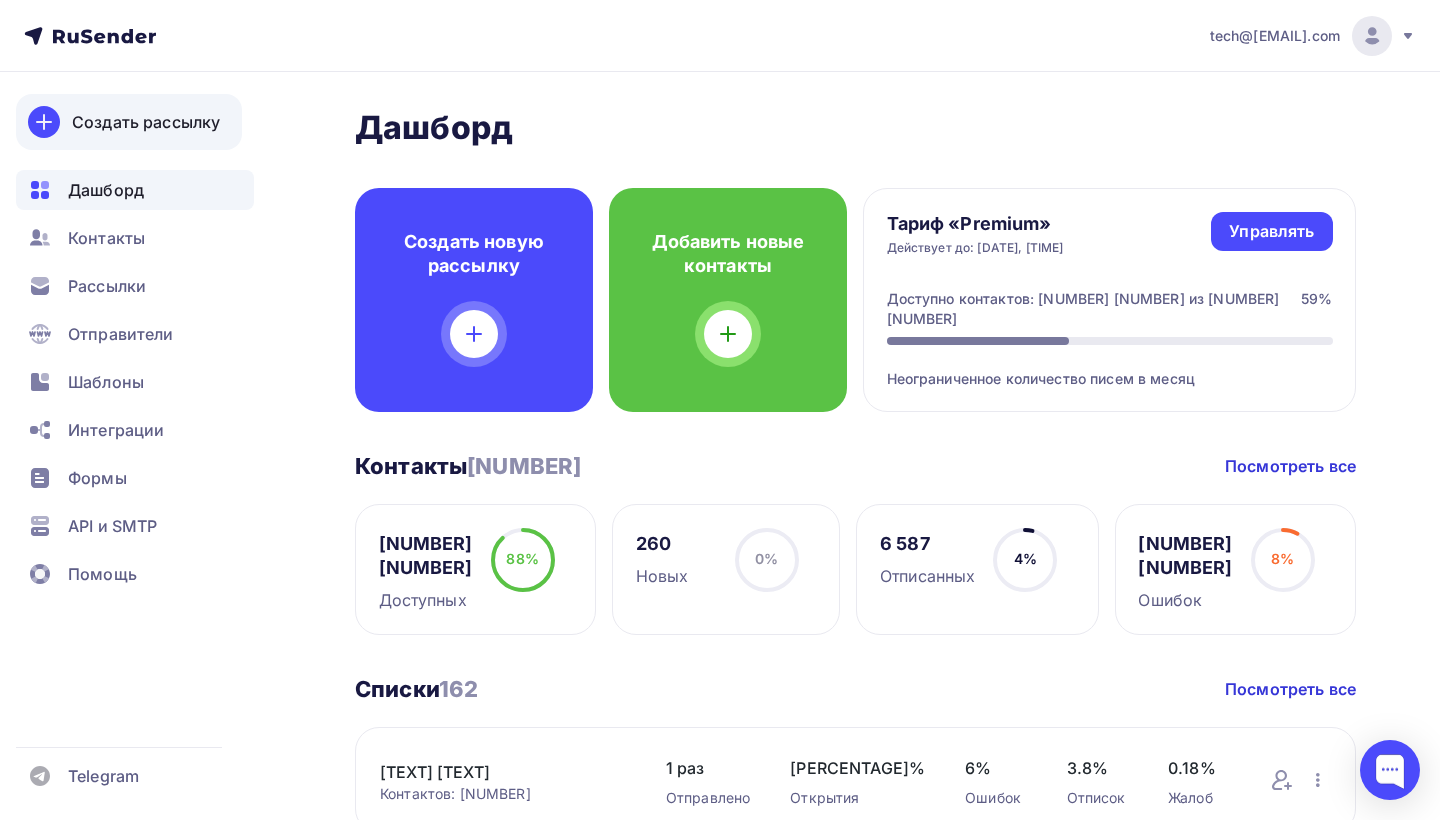 click on "Создать рассылку" at bounding box center (146, 122) 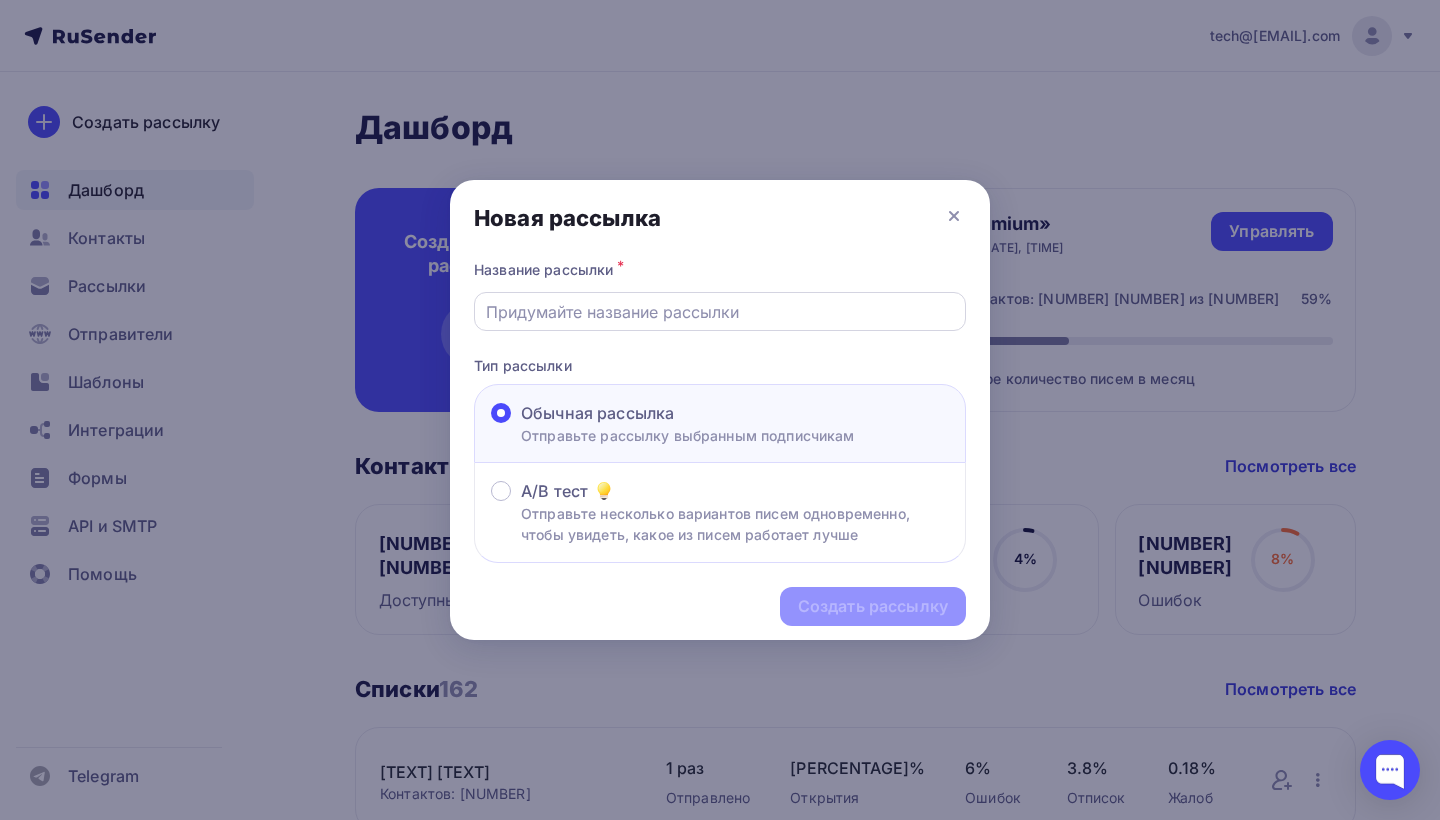 click at bounding box center [720, 312] 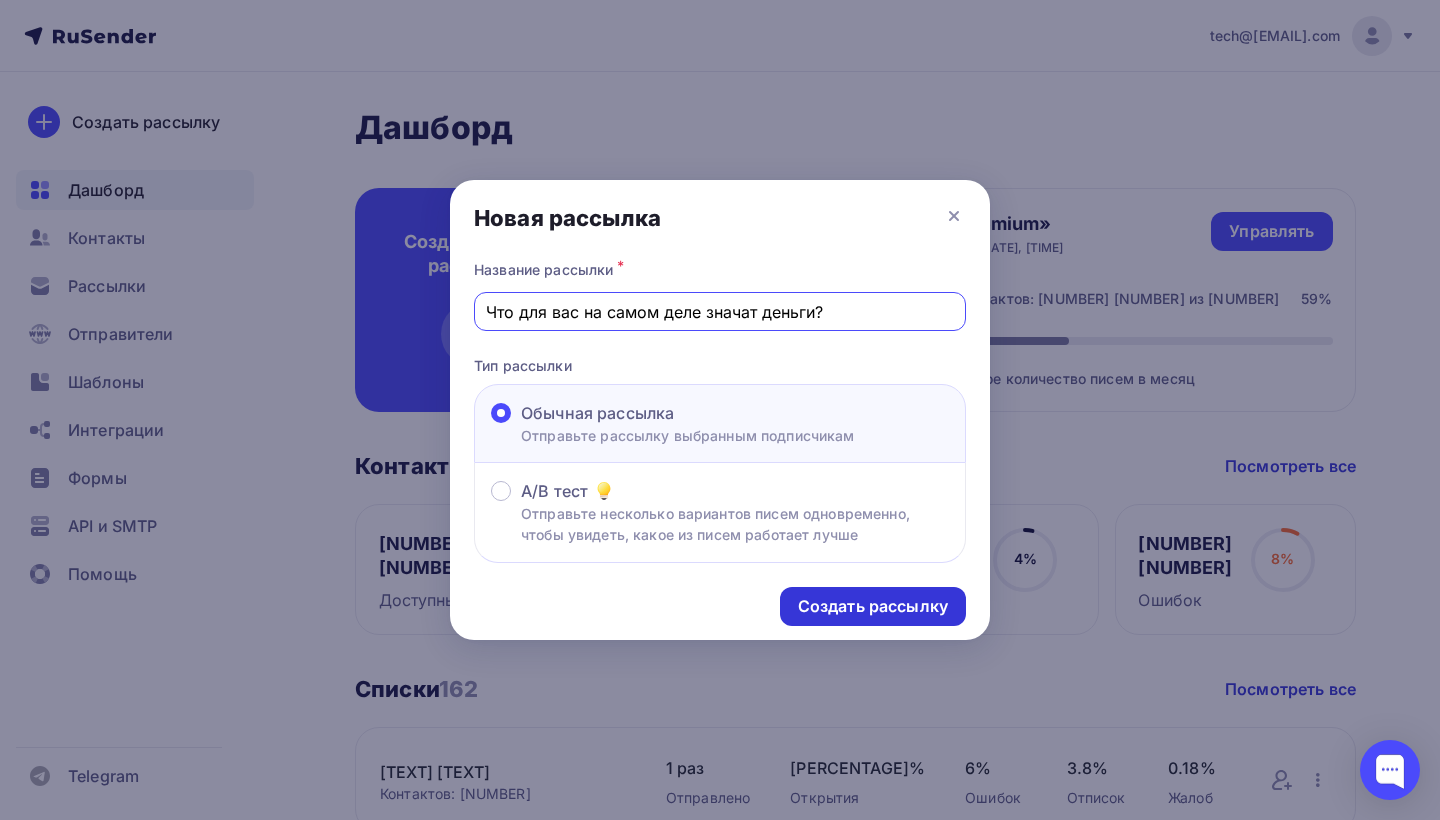 type on "Что для вас на самом деле значат деньги?" 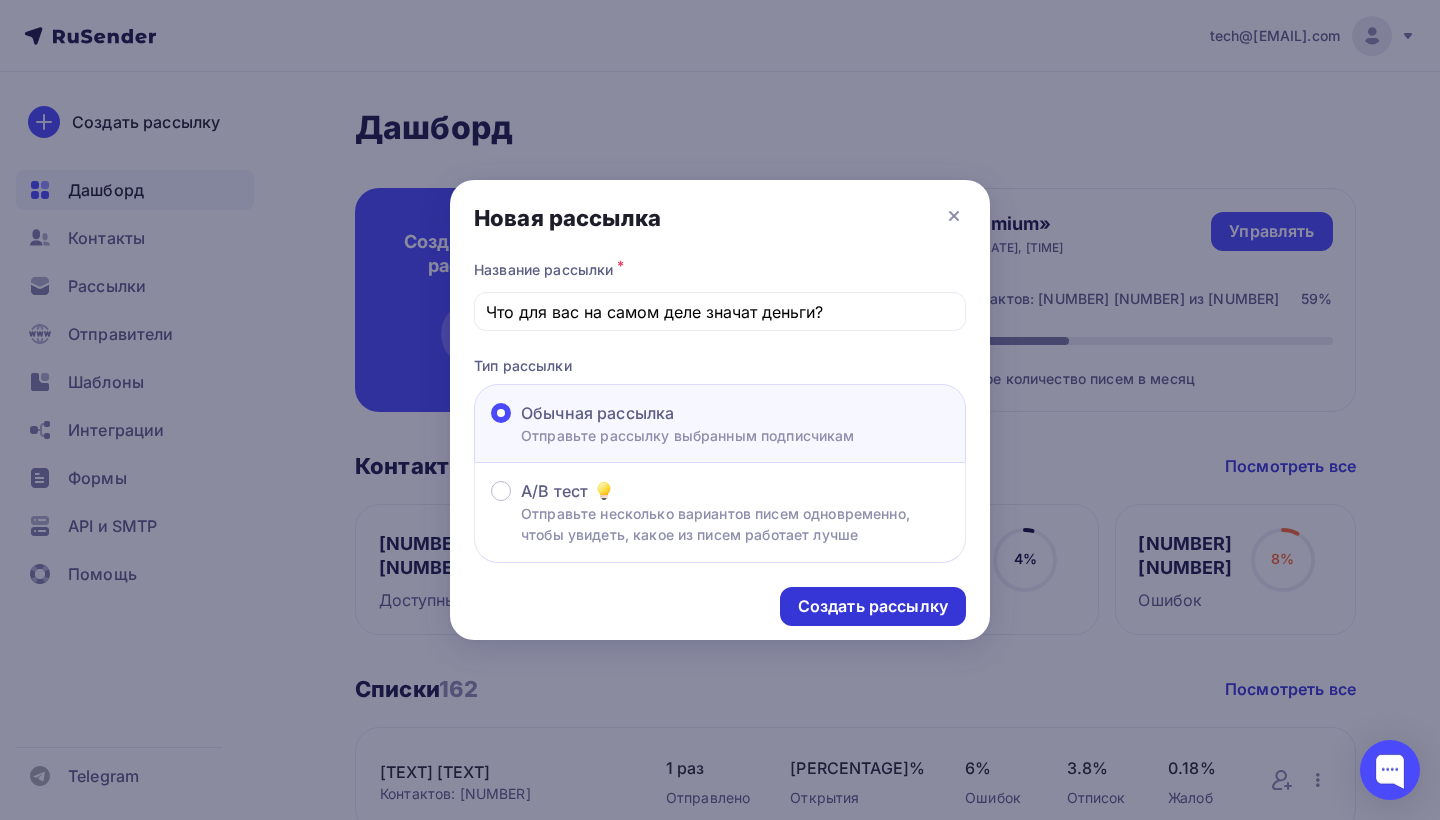 click on "Создать рассылку" at bounding box center [873, 606] 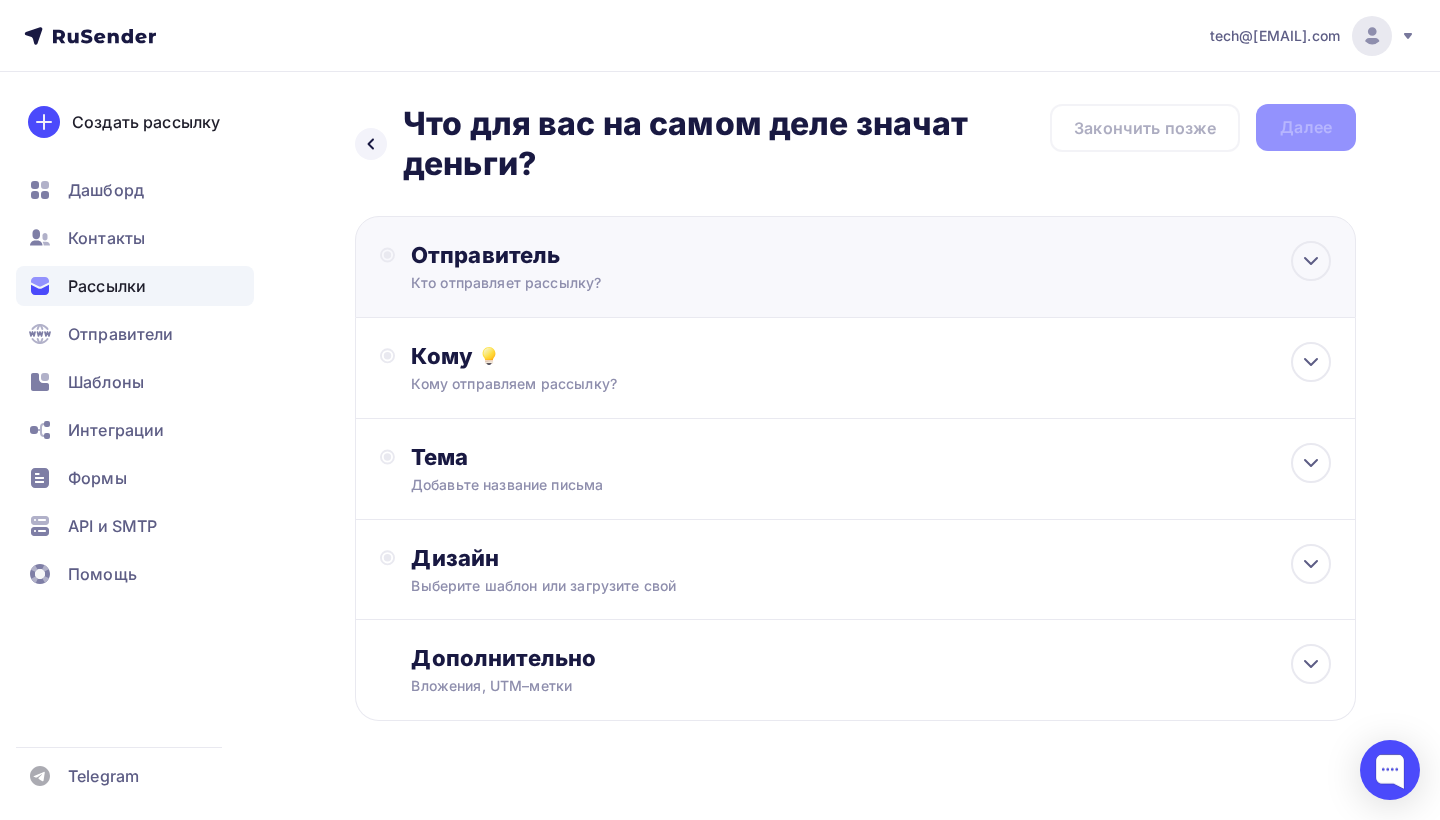 click on "Кто отправляет рассылку?" at bounding box center [606, 283] 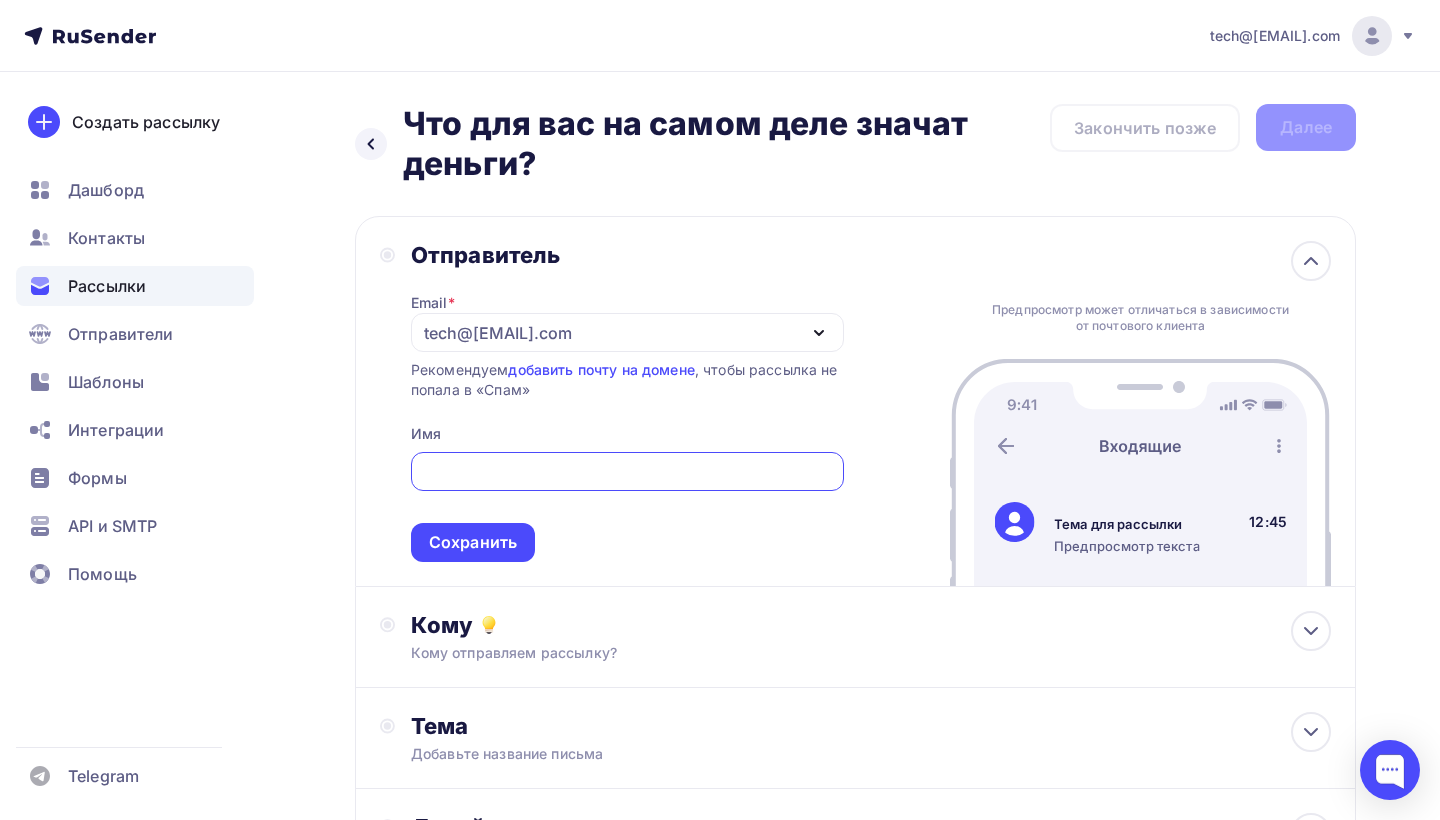 scroll, scrollTop: 0, scrollLeft: 0, axis: both 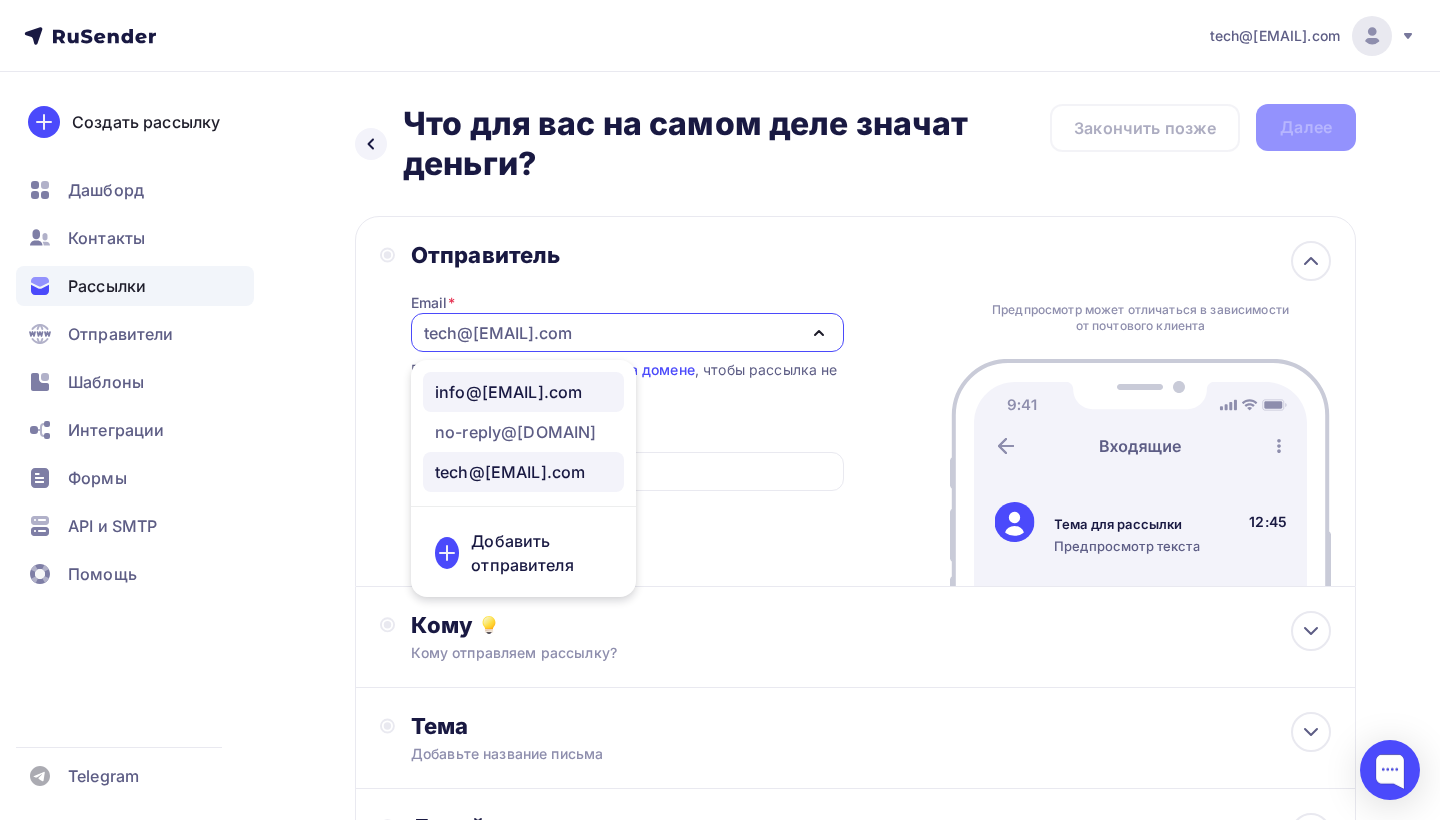 click on "info@[EMAIL].com" at bounding box center [508, 392] 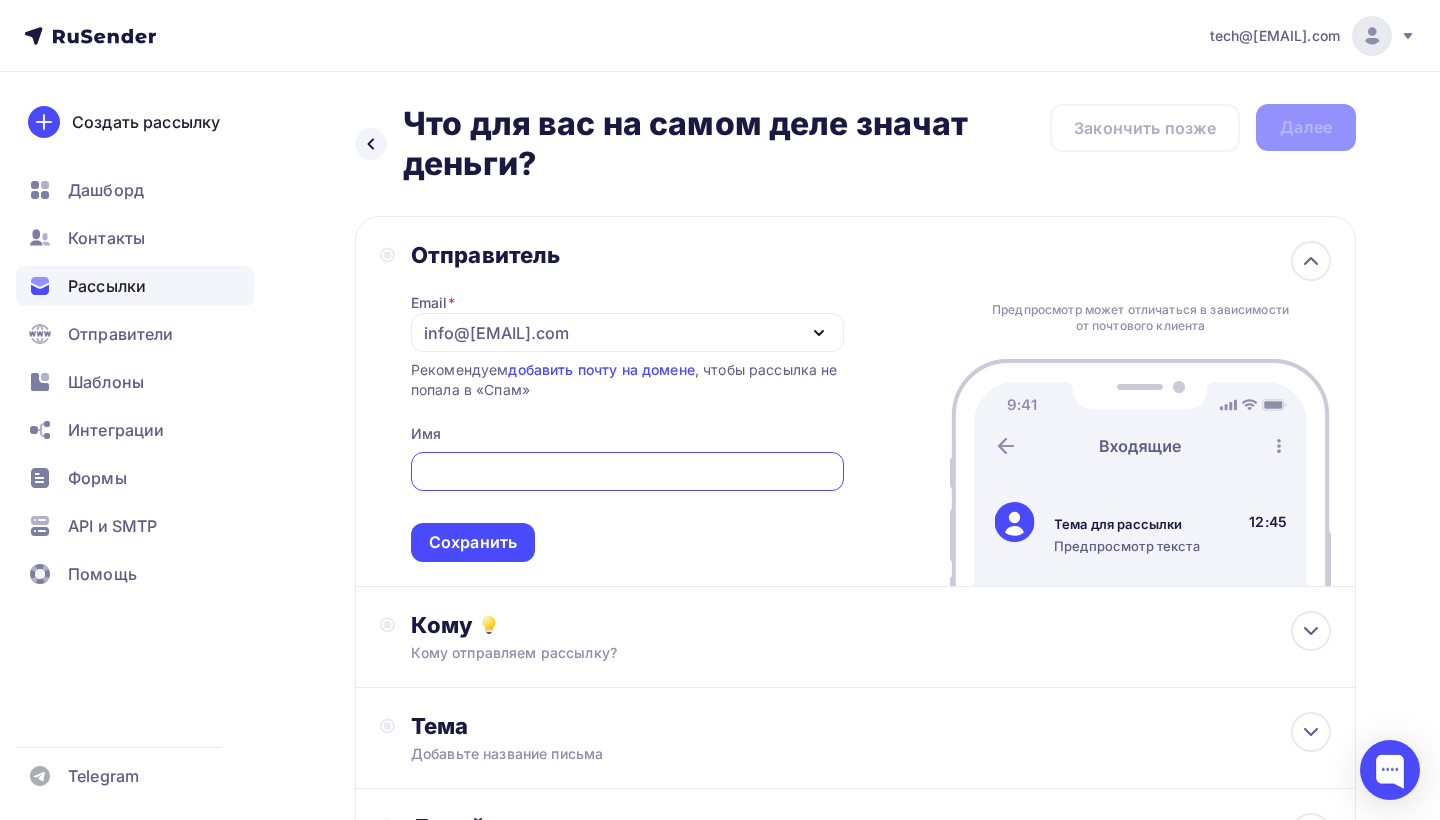 click at bounding box center (627, 472) 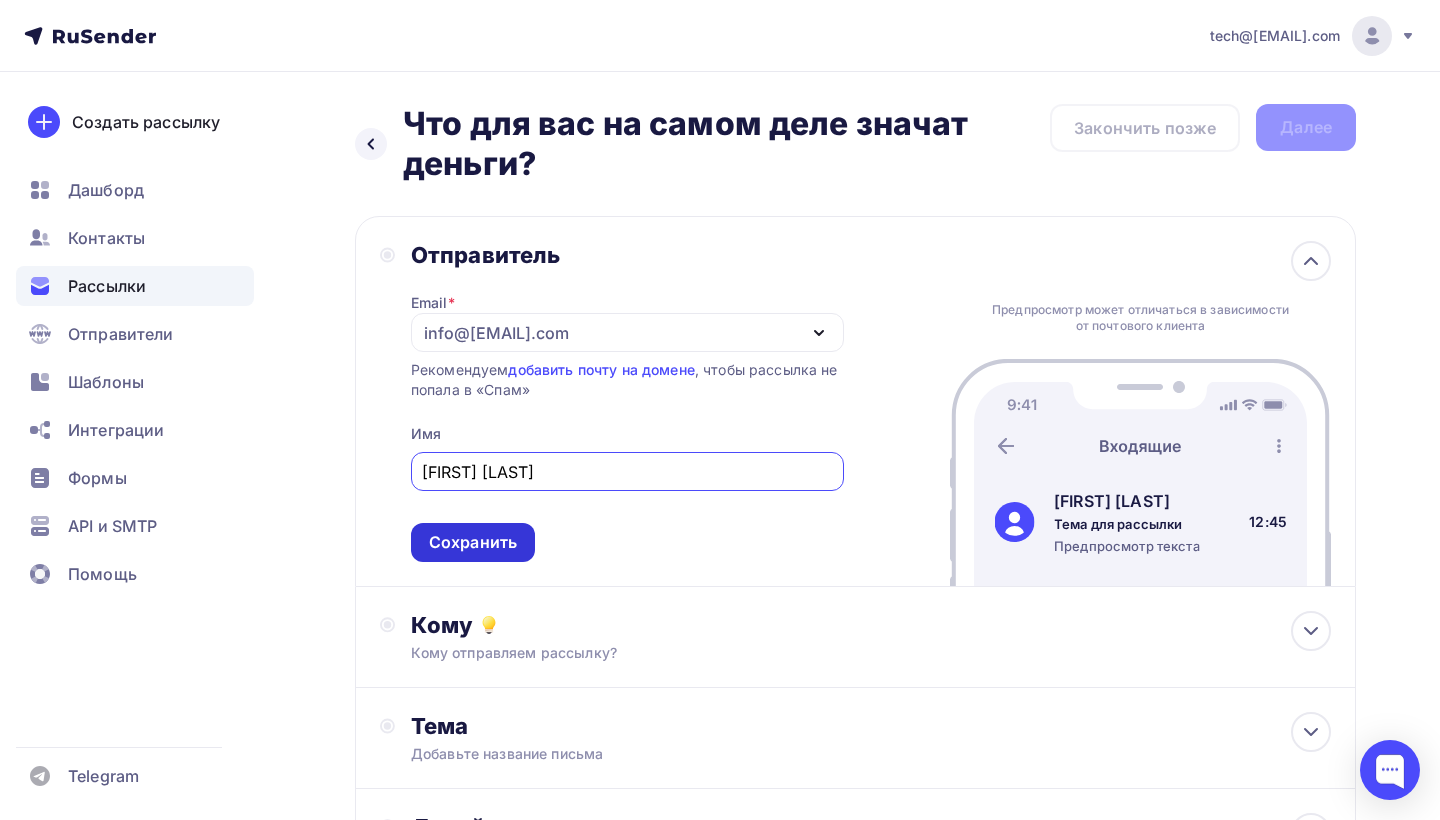 type on "[FIRST] [LAST]" 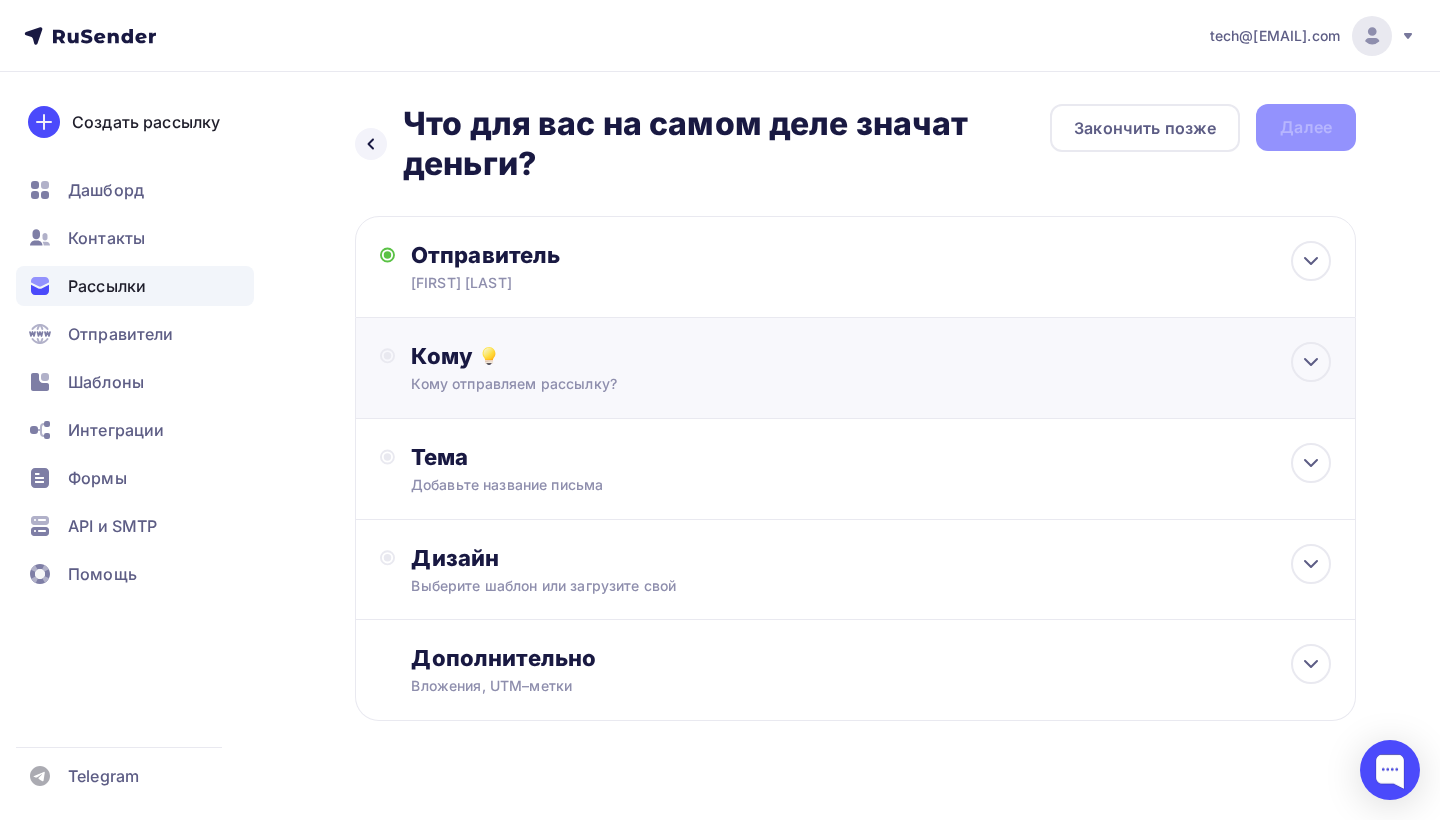 click on "Кому" at bounding box center (871, 356) 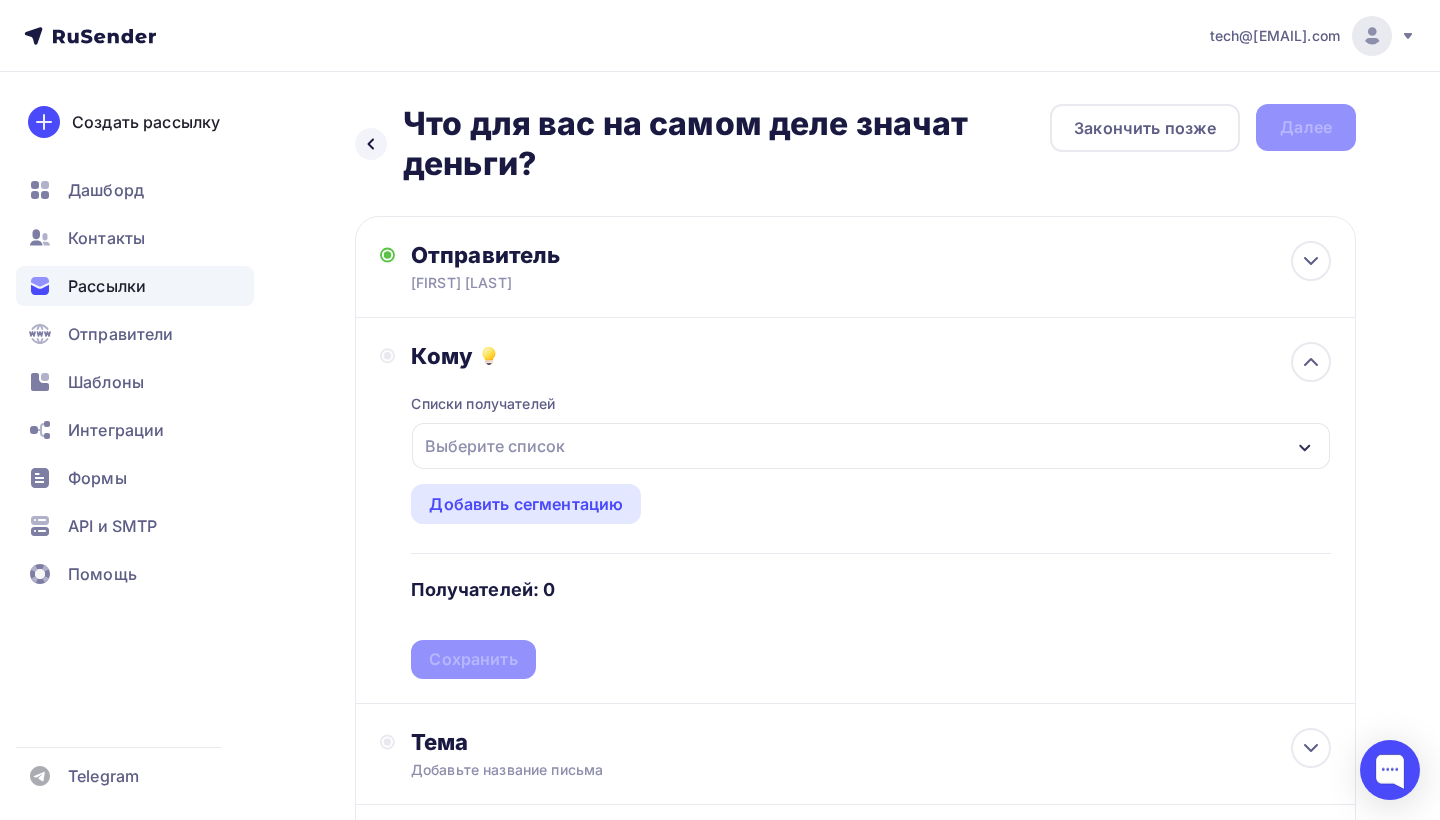 click on "Выберите список" at bounding box center [871, 446] 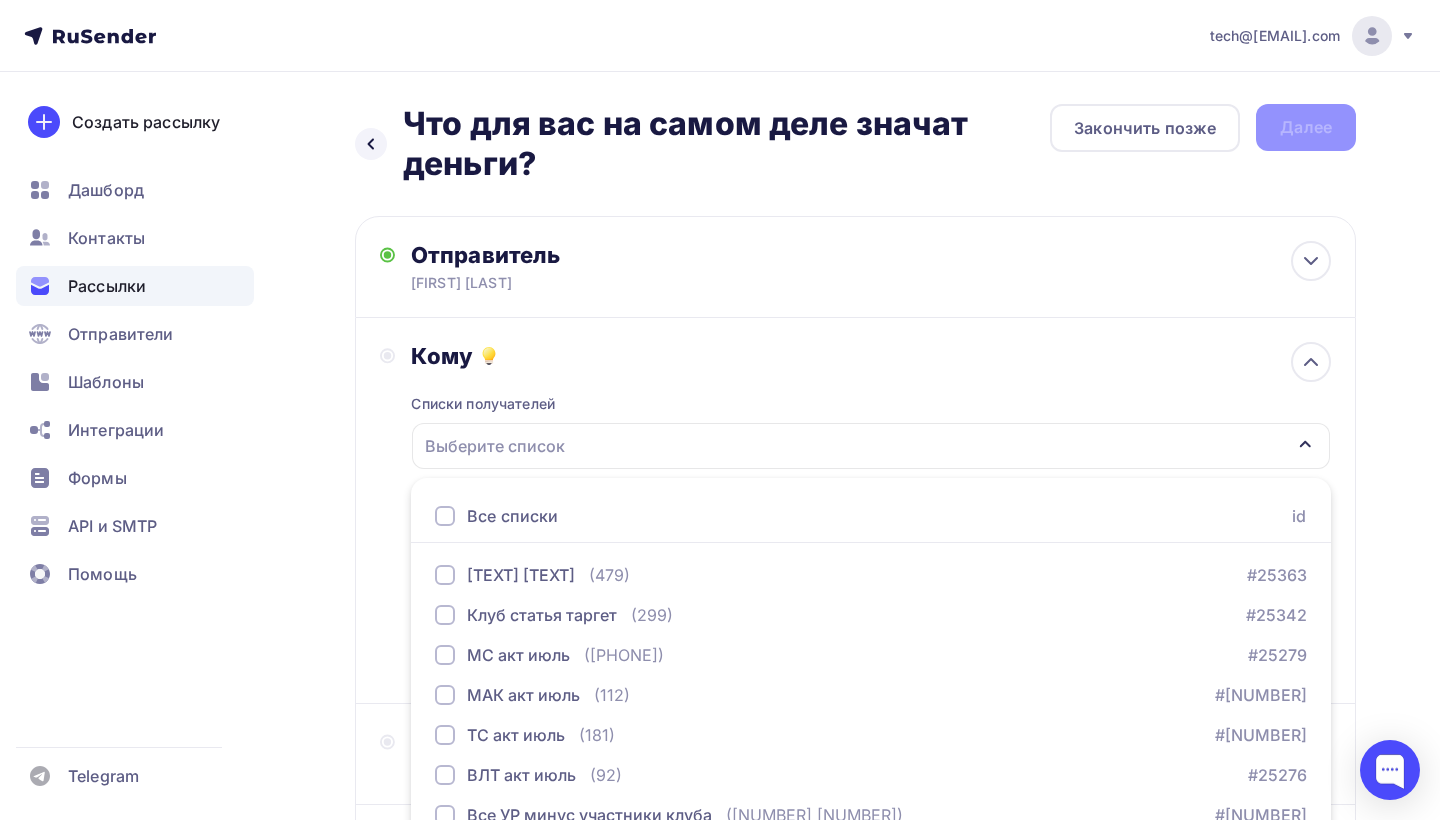 scroll, scrollTop: 177, scrollLeft: 0, axis: vertical 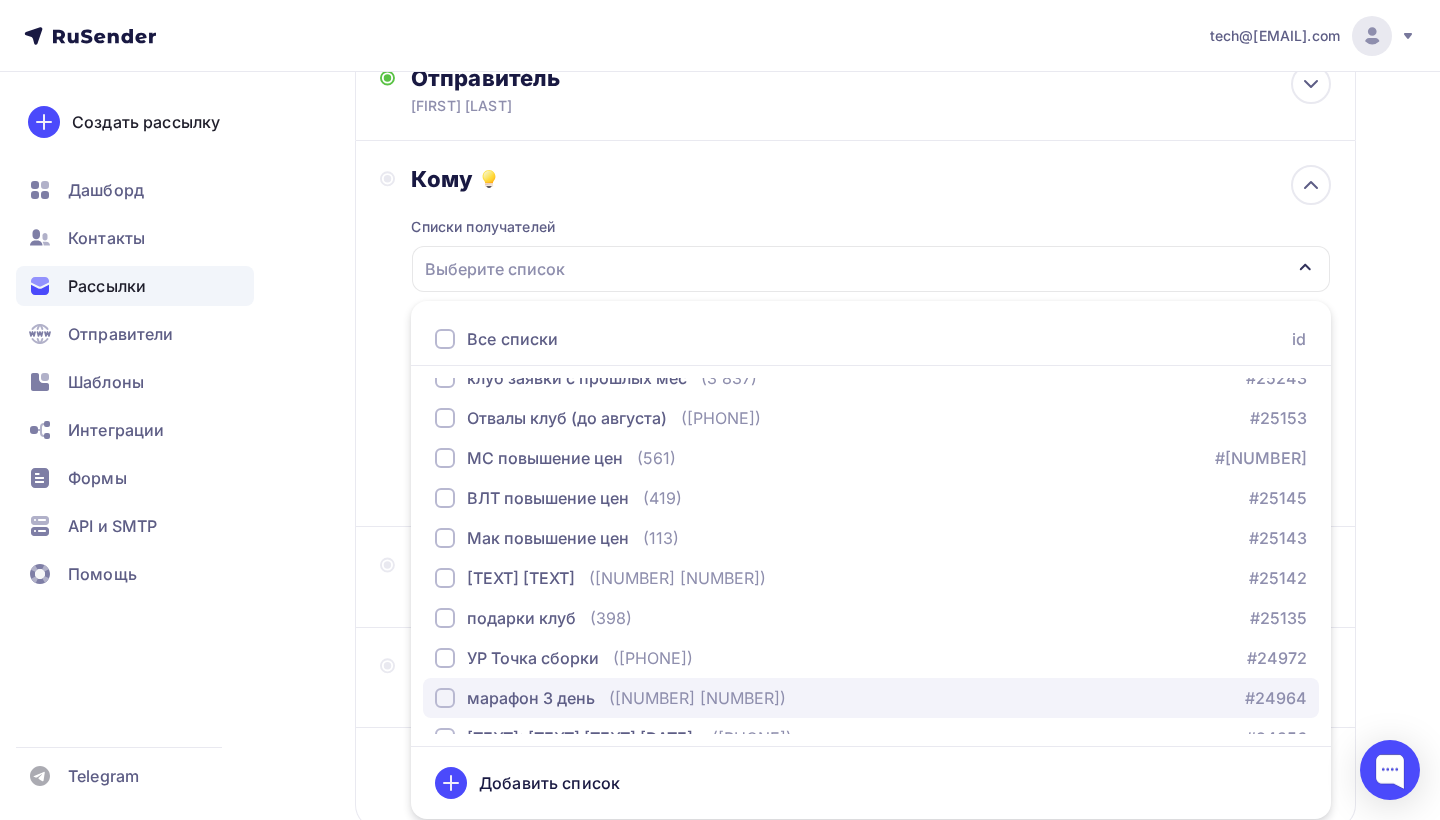 click on "марафон 3 день" at bounding box center (531, 698) 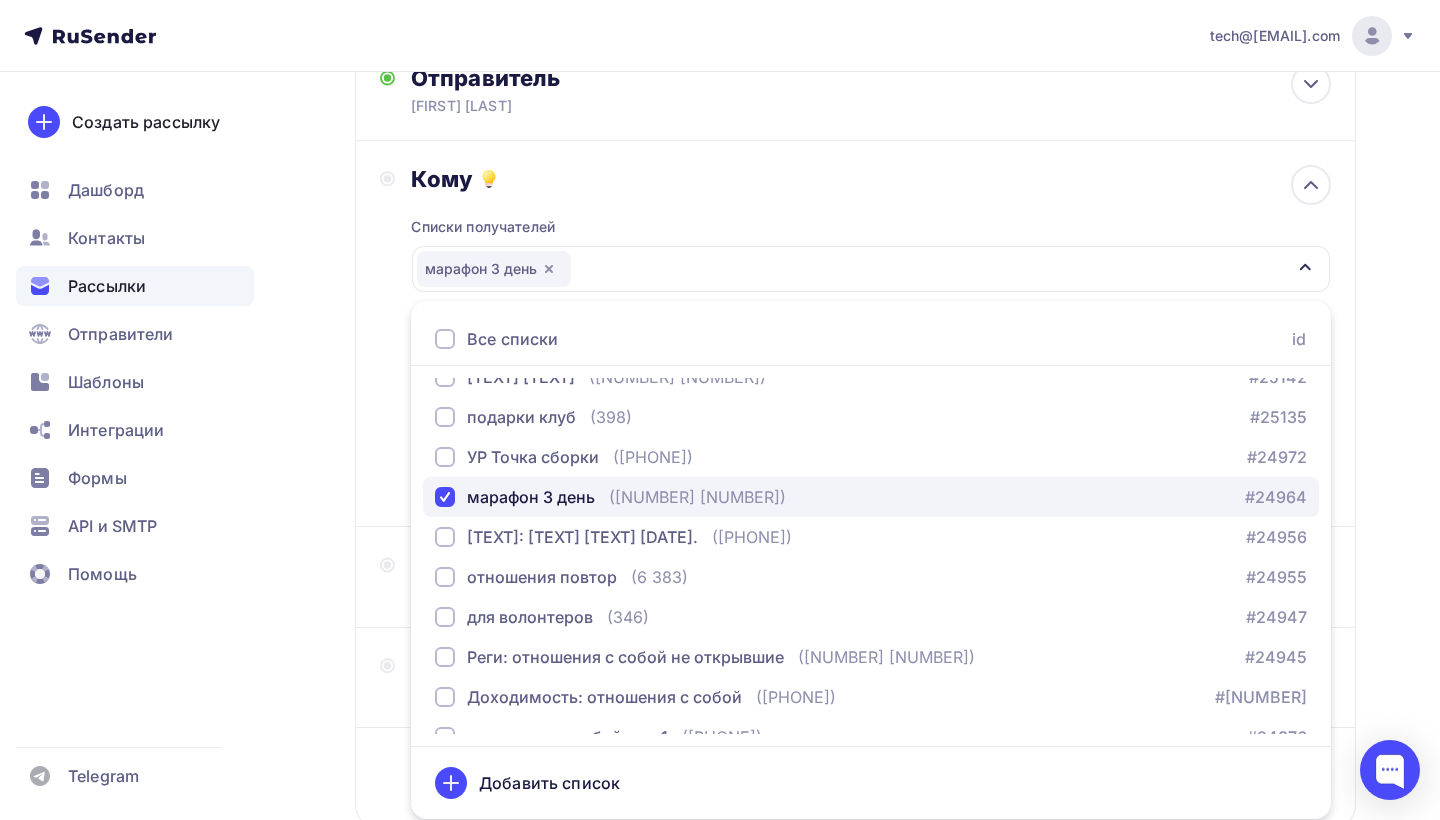 scroll, scrollTop: 568, scrollLeft: 0, axis: vertical 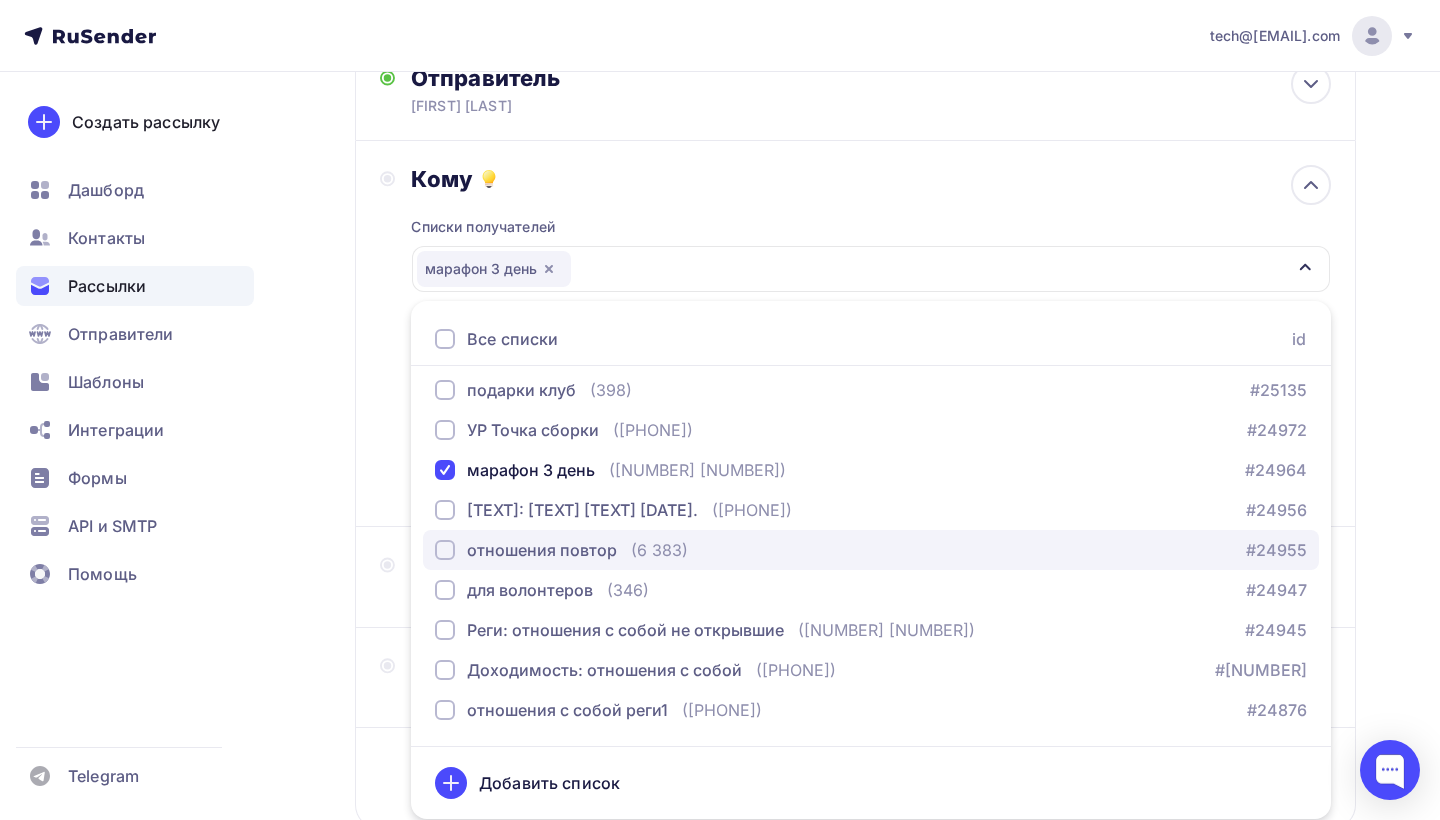 click on "отношения повтор" at bounding box center (542, 550) 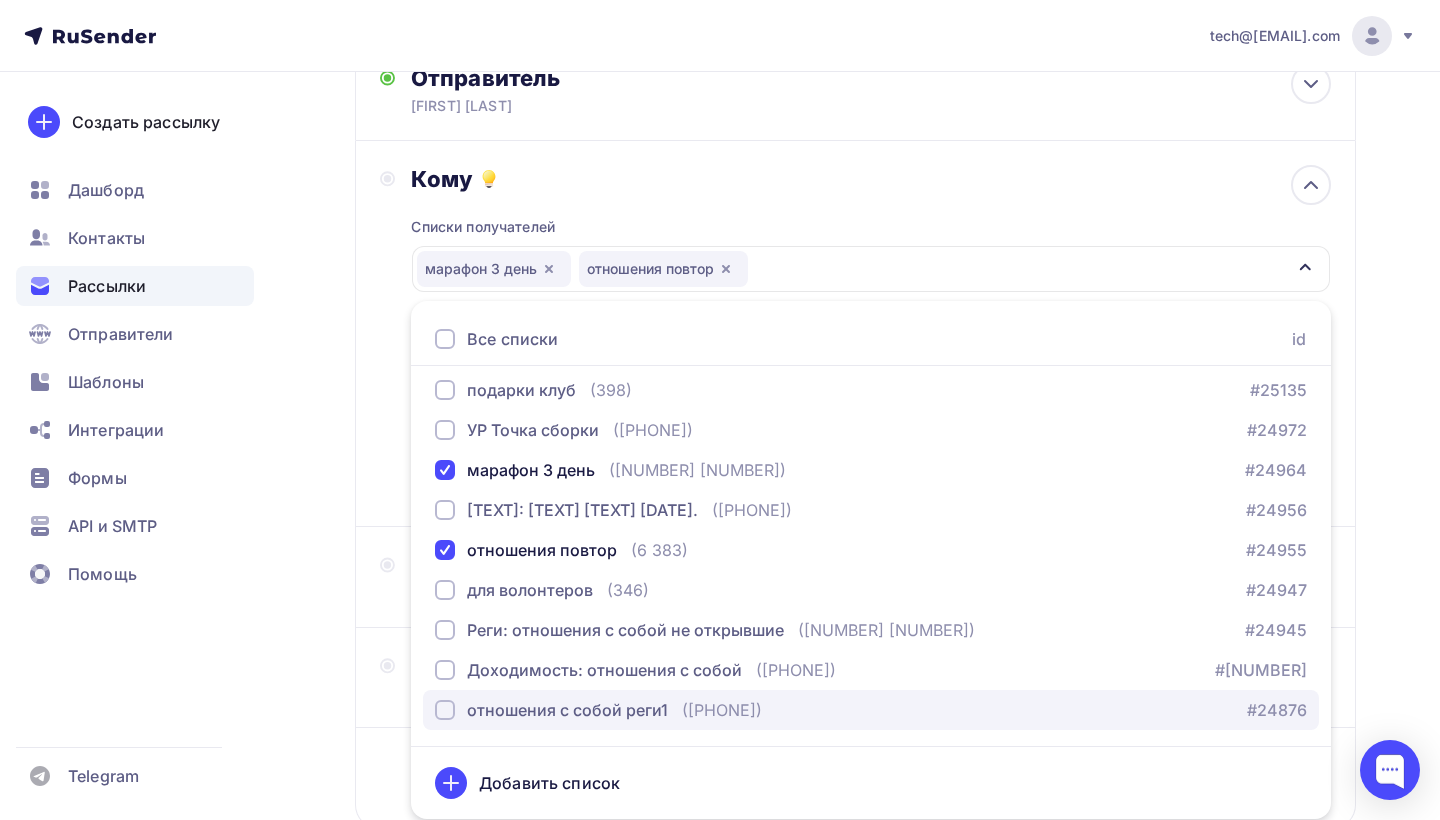 click on "отношения с собой реги1" at bounding box center [567, 710] 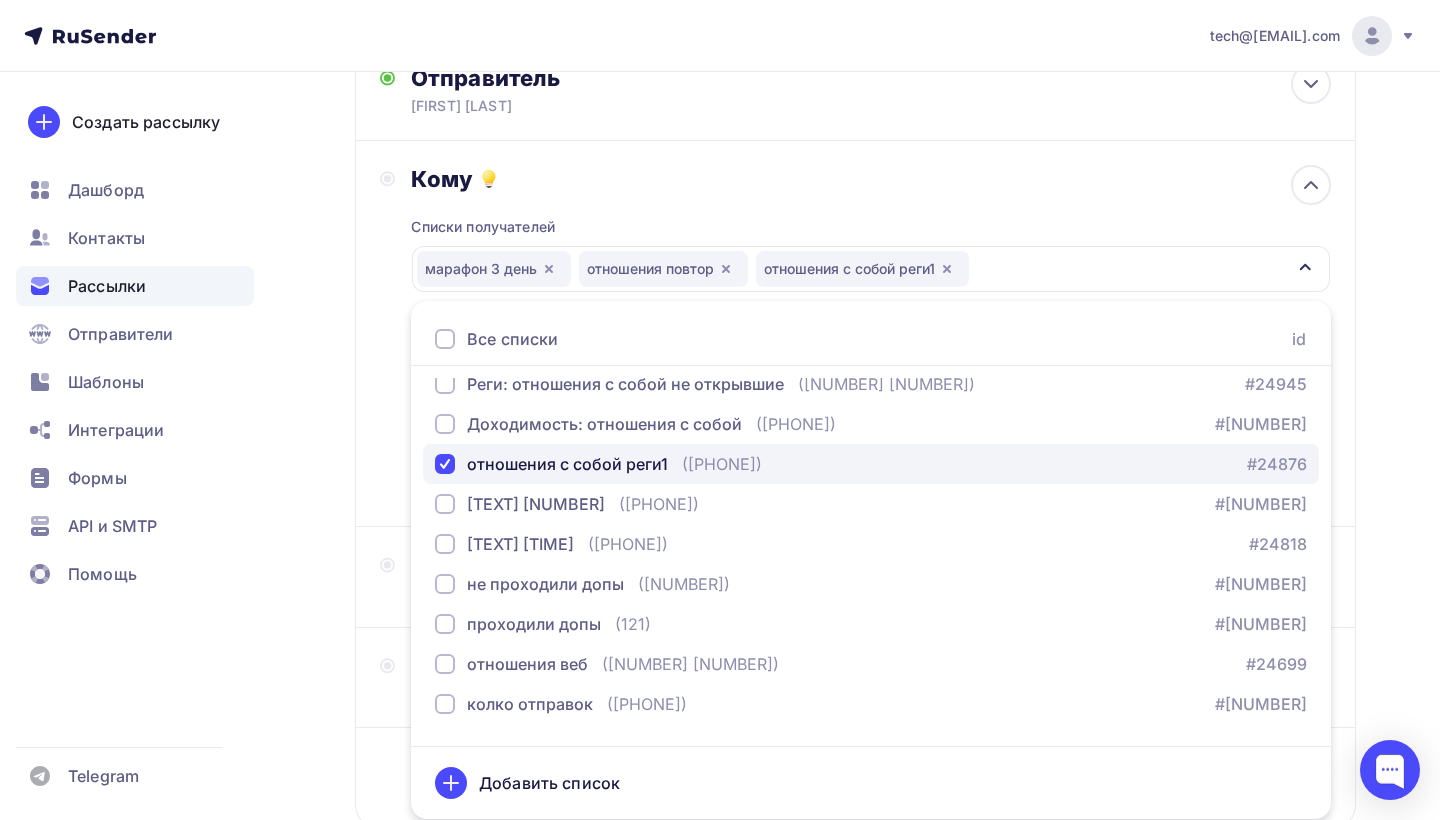 scroll, scrollTop: 816, scrollLeft: 0, axis: vertical 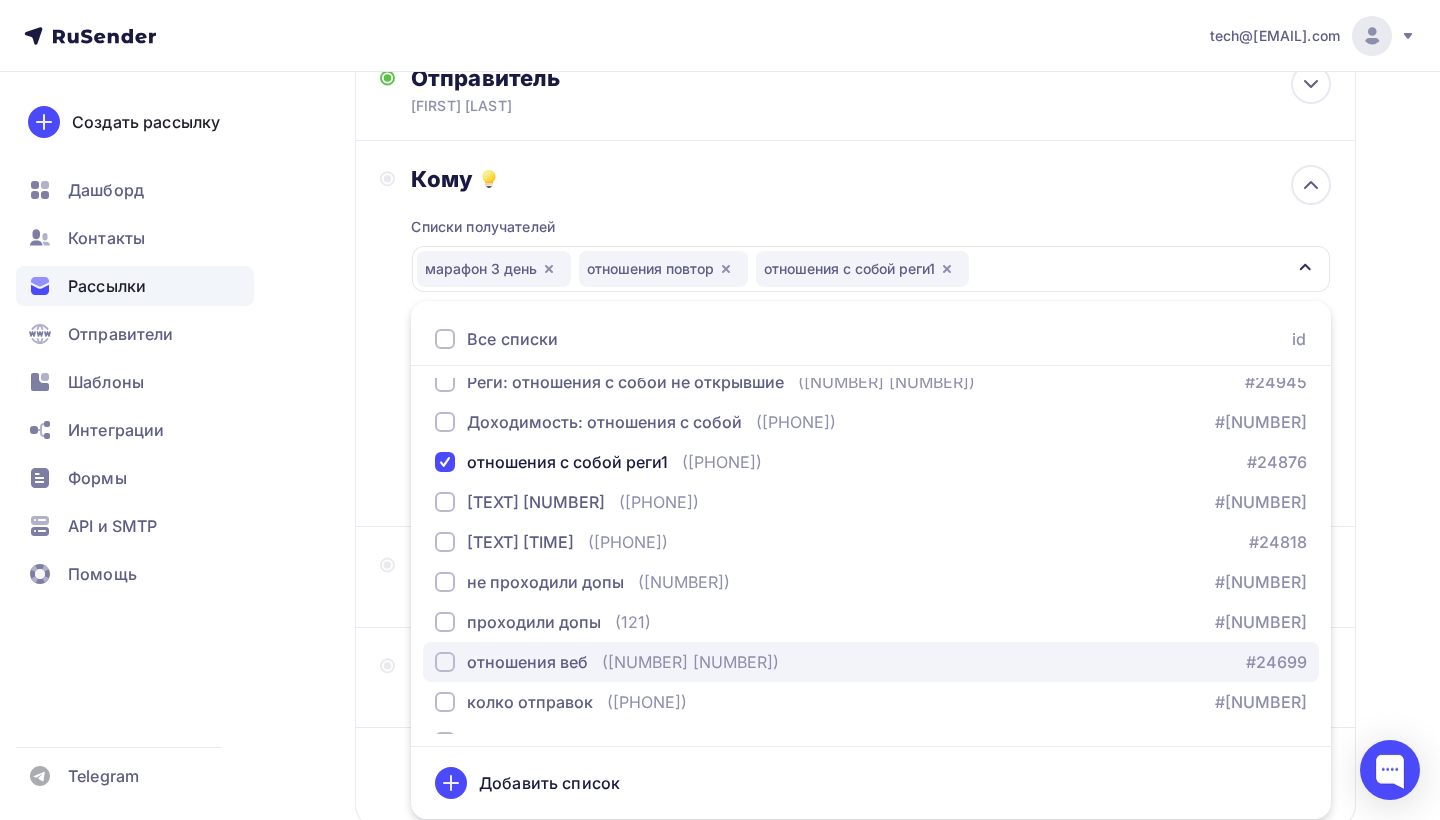 click on "отношения веб" at bounding box center [527, 662] 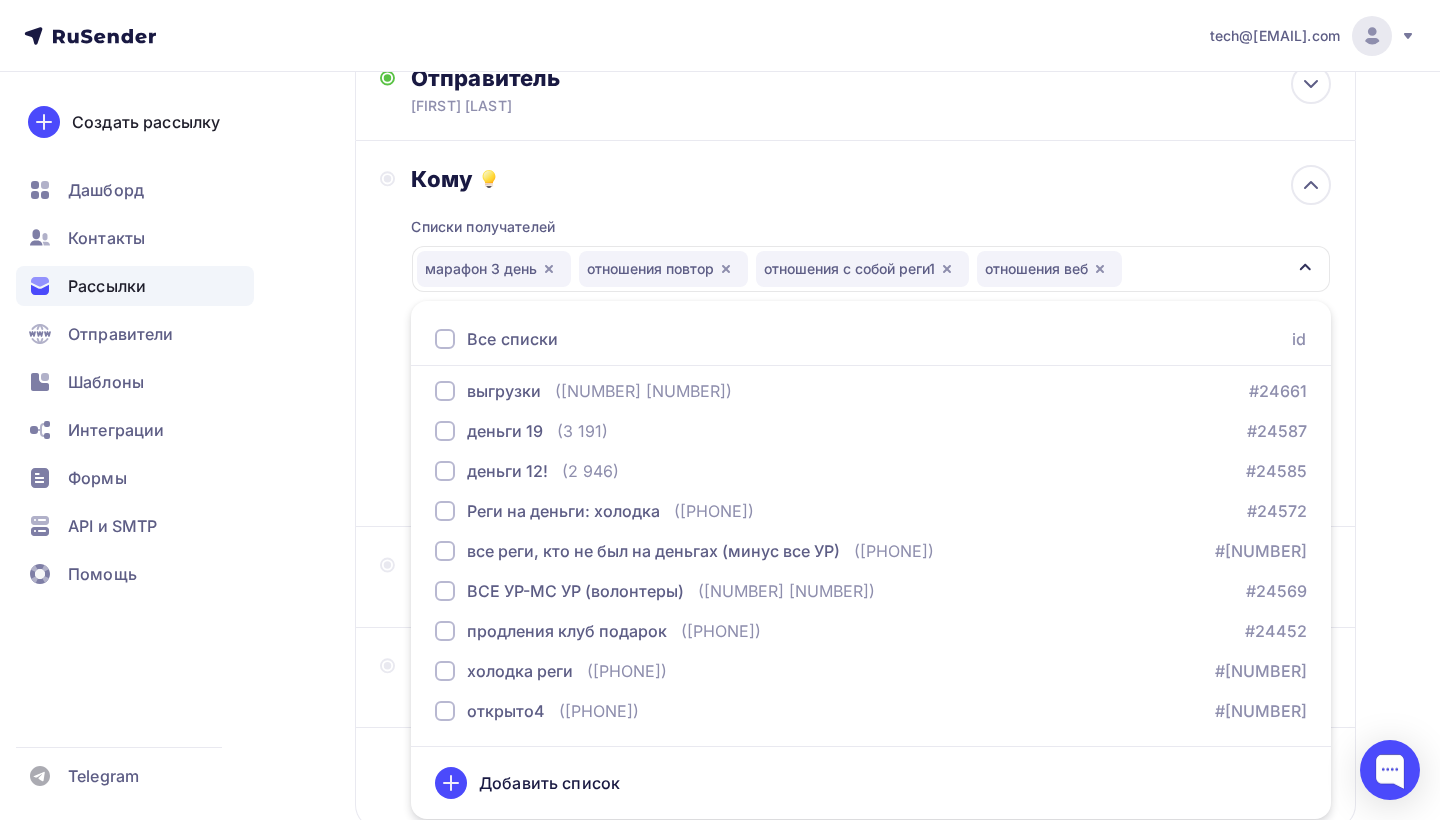 scroll, scrollTop: 1182, scrollLeft: 0, axis: vertical 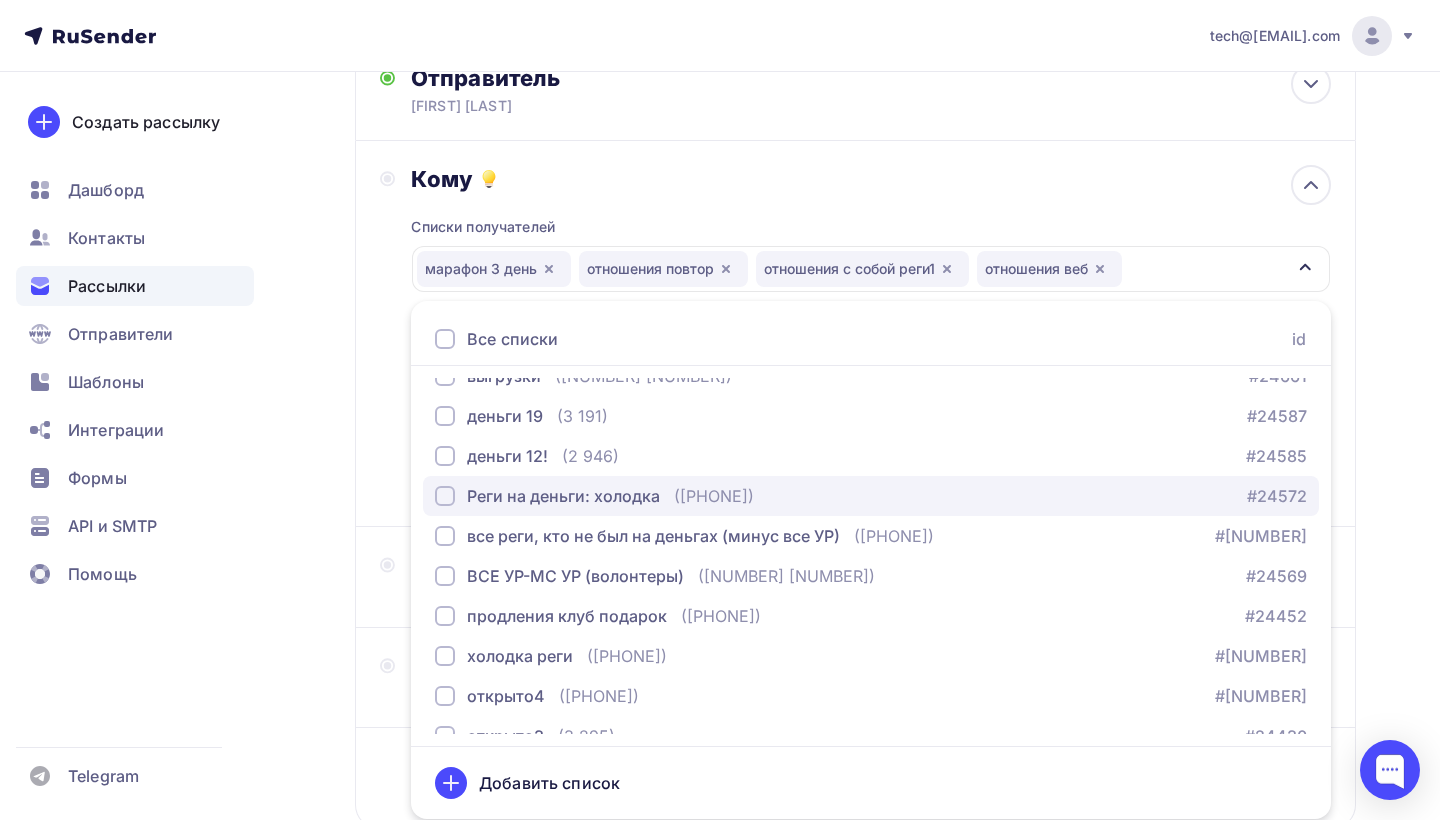 click on "Реги на деньги: холодка" at bounding box center [563, 496] 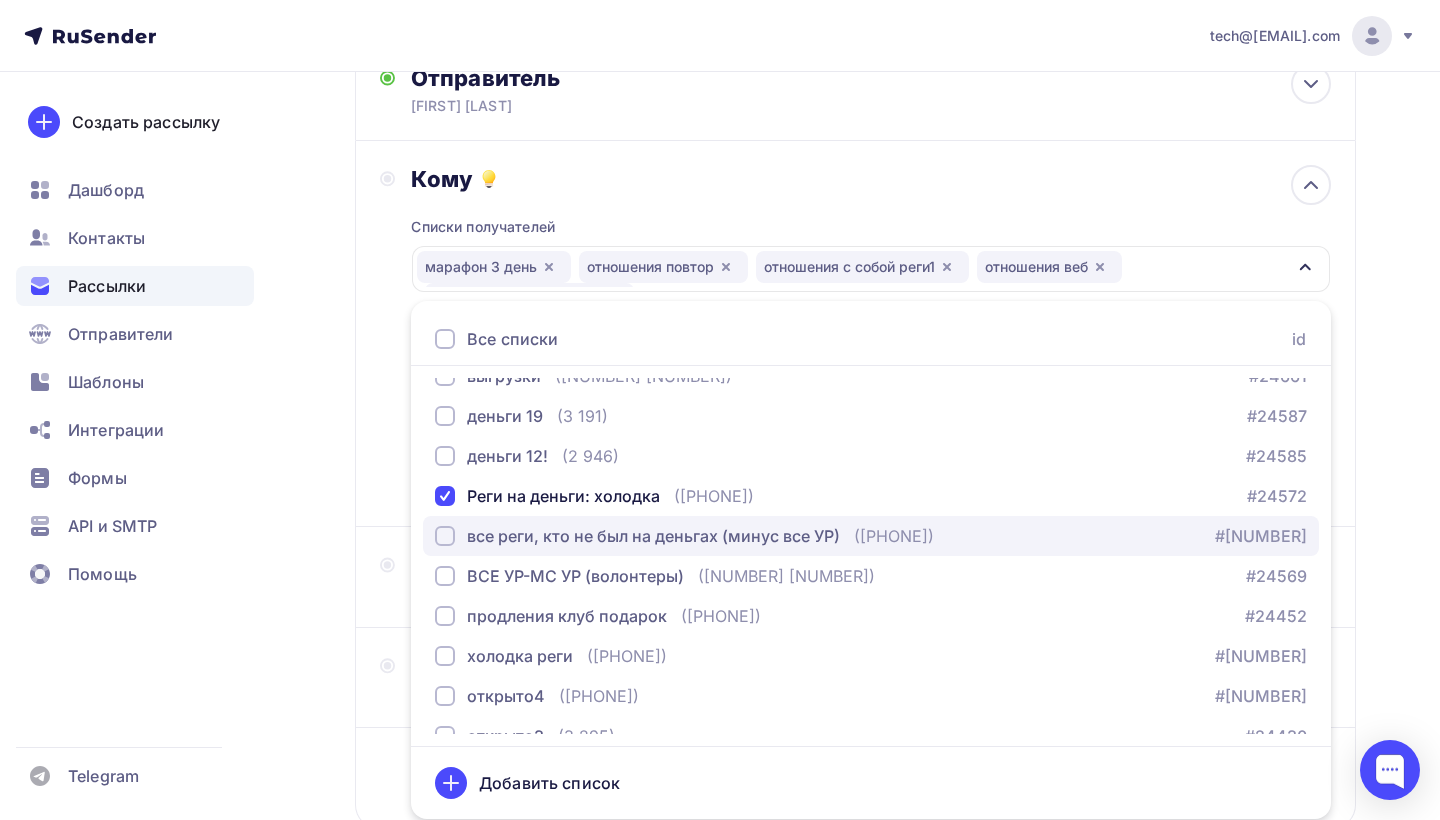 click on "все реги, кто не был на деньгах (минус все УР)" at bounding box center [653, 536] 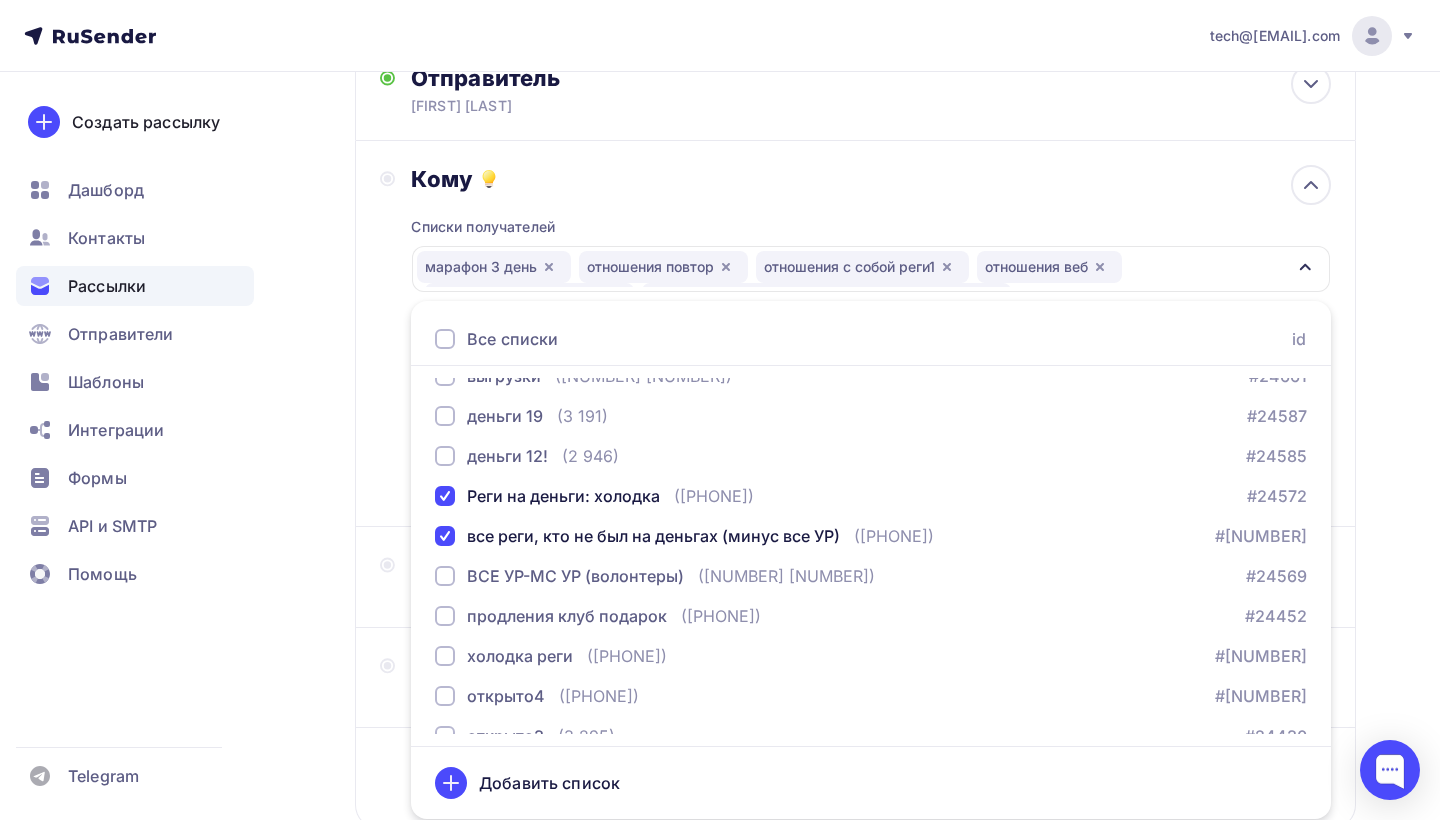 click on "Кому Списки получателей марафон 3 день отношения повтор отношения с собой реги1 отношения веб Реги на деньги: холодка все реги, кто не был на деньгах (минус все УР) Все списки id отвалы зарубежка ([NUMBER]) #25363 Клуб статья таргет ([NUMBER]) #25342 МС акт июль ([NUMBER])" at bounding box center [855, 333] 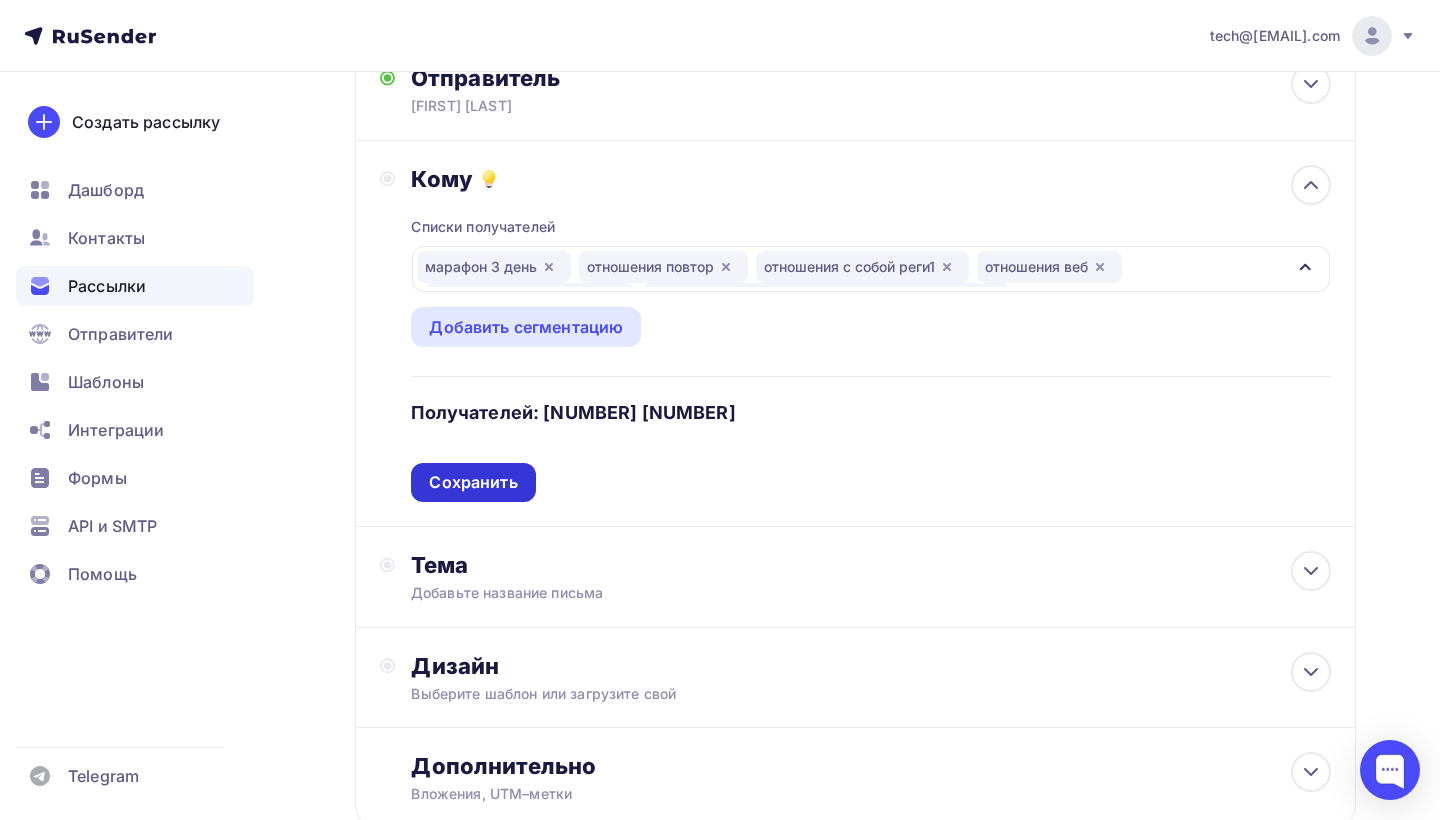 click on "Сохранить" at bounding box center (473, 482) 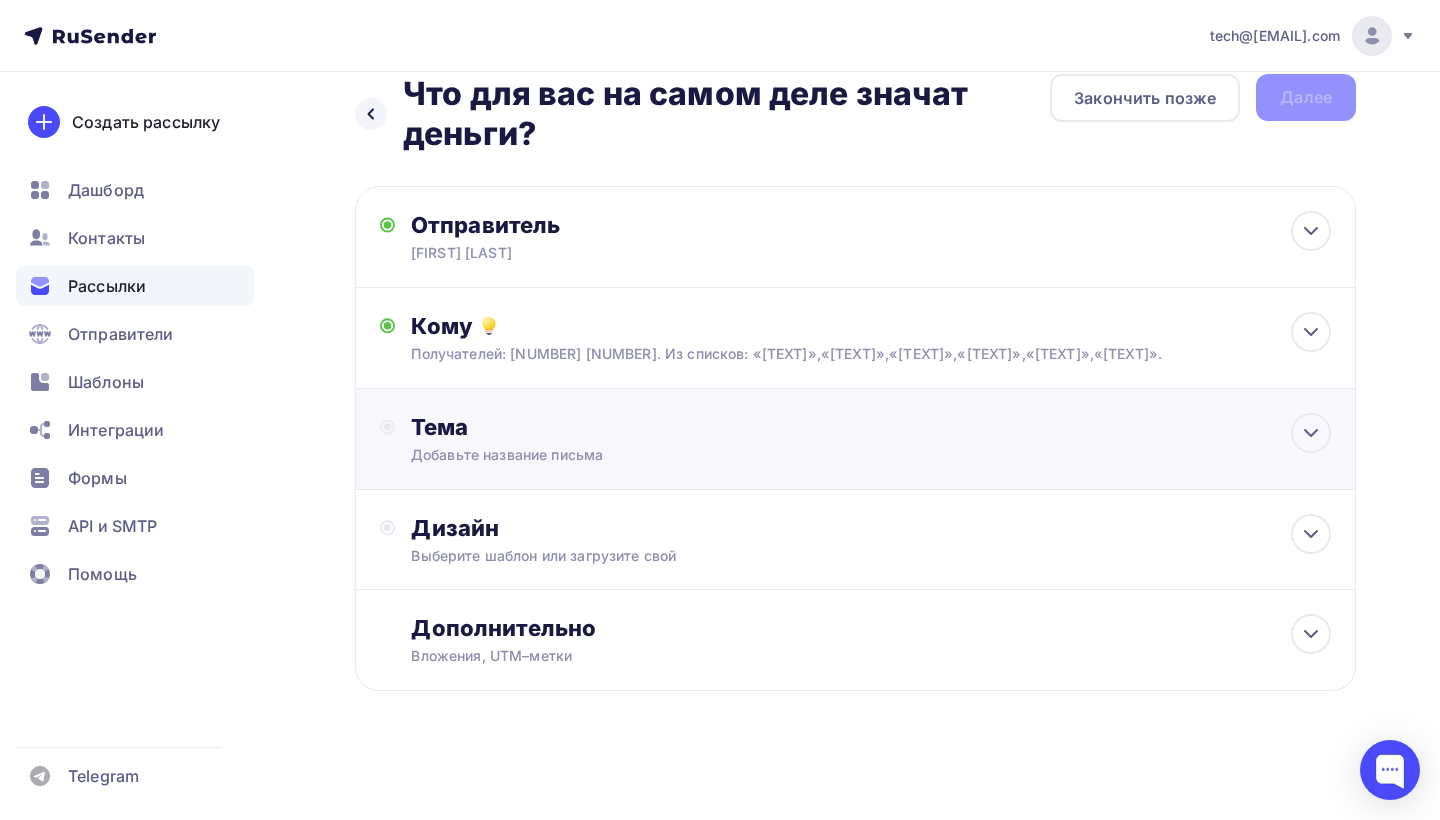 click on "Тема" at bounding box center (608, 427) 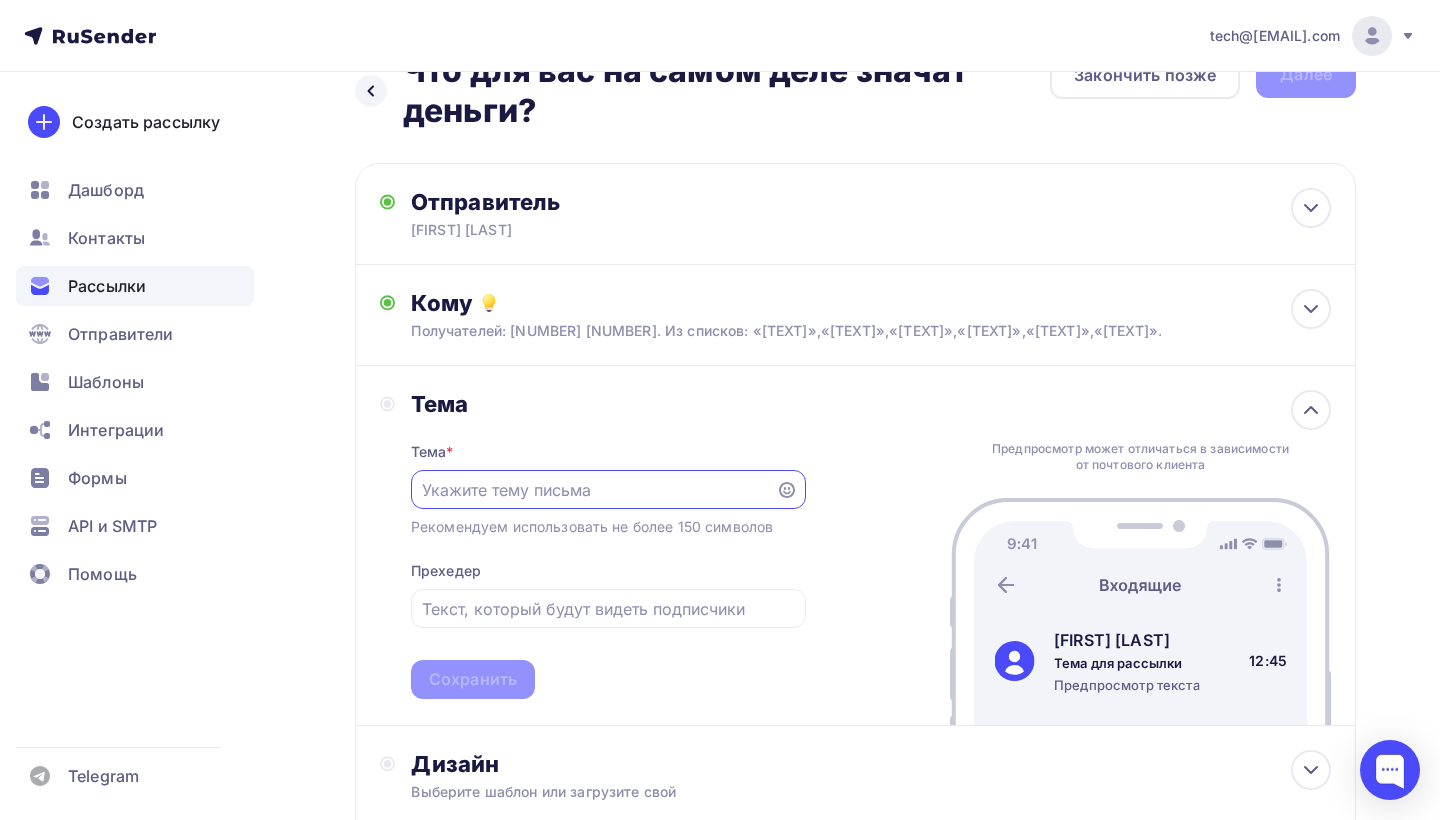 scroll, scrollTop: 51, scrollLeft: 0, axis: vertical 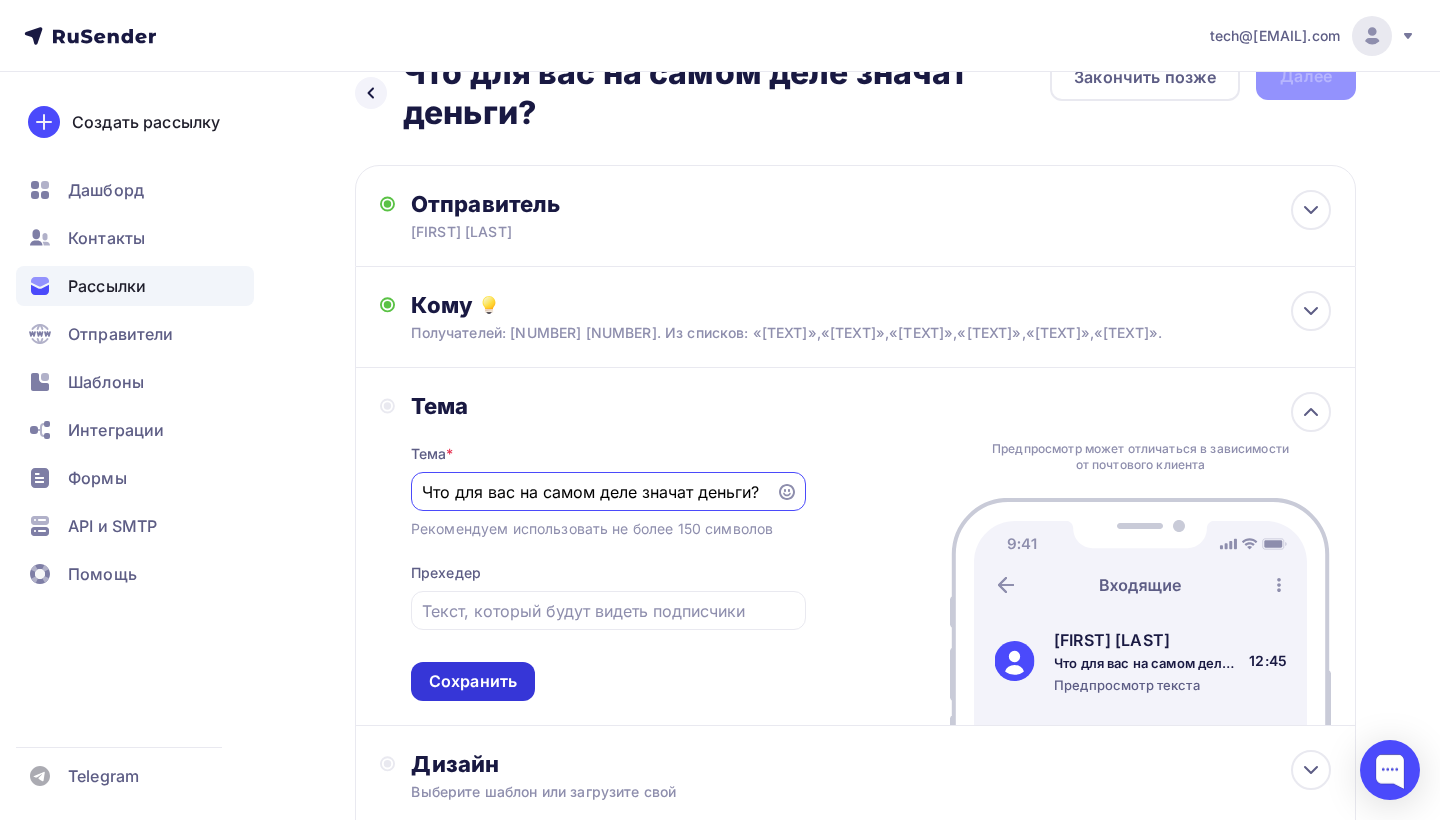type on "Что для вас на самом деле значат деньги?" 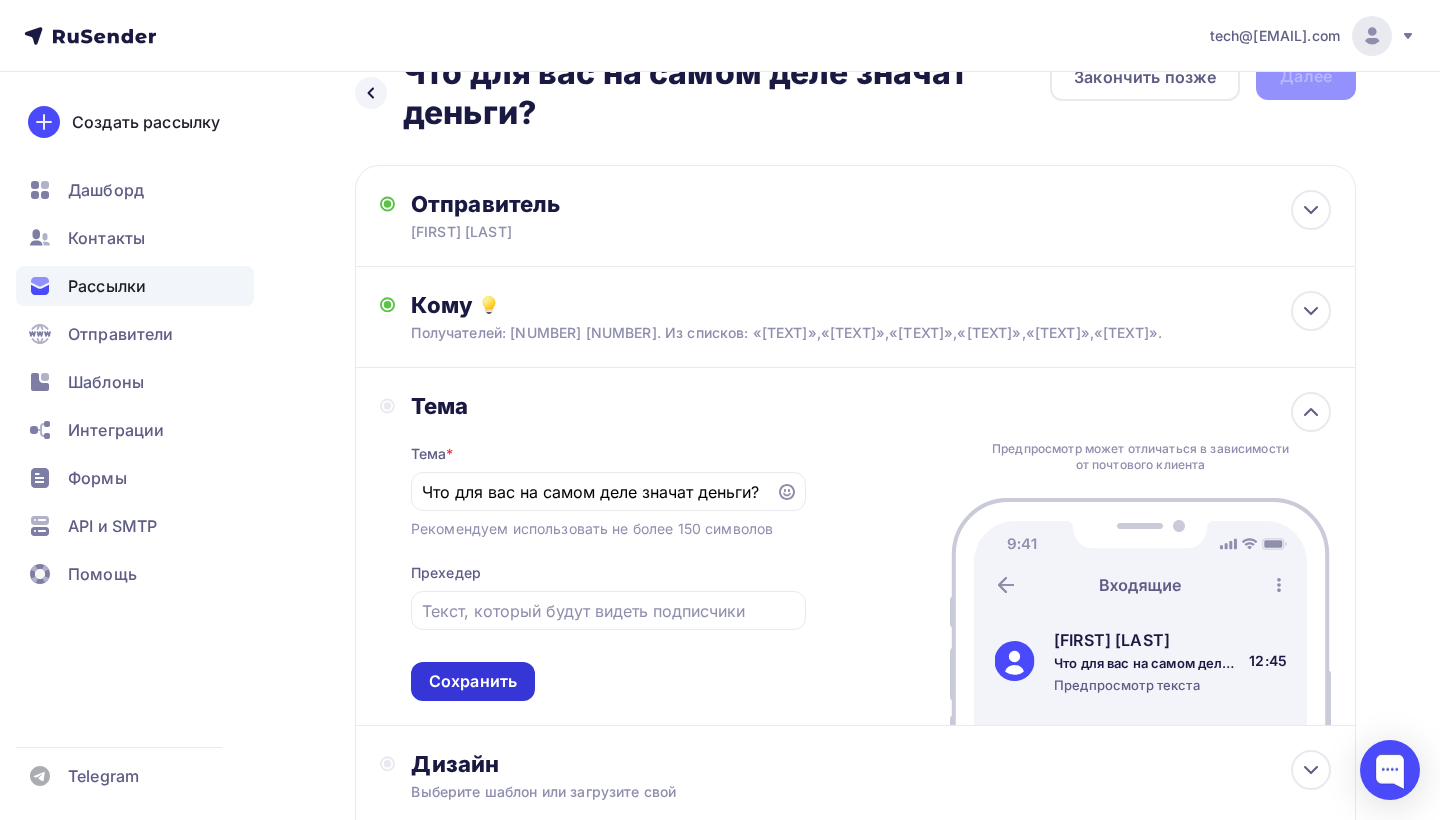 click on "Сохранить" at bounding box center (473, 681) 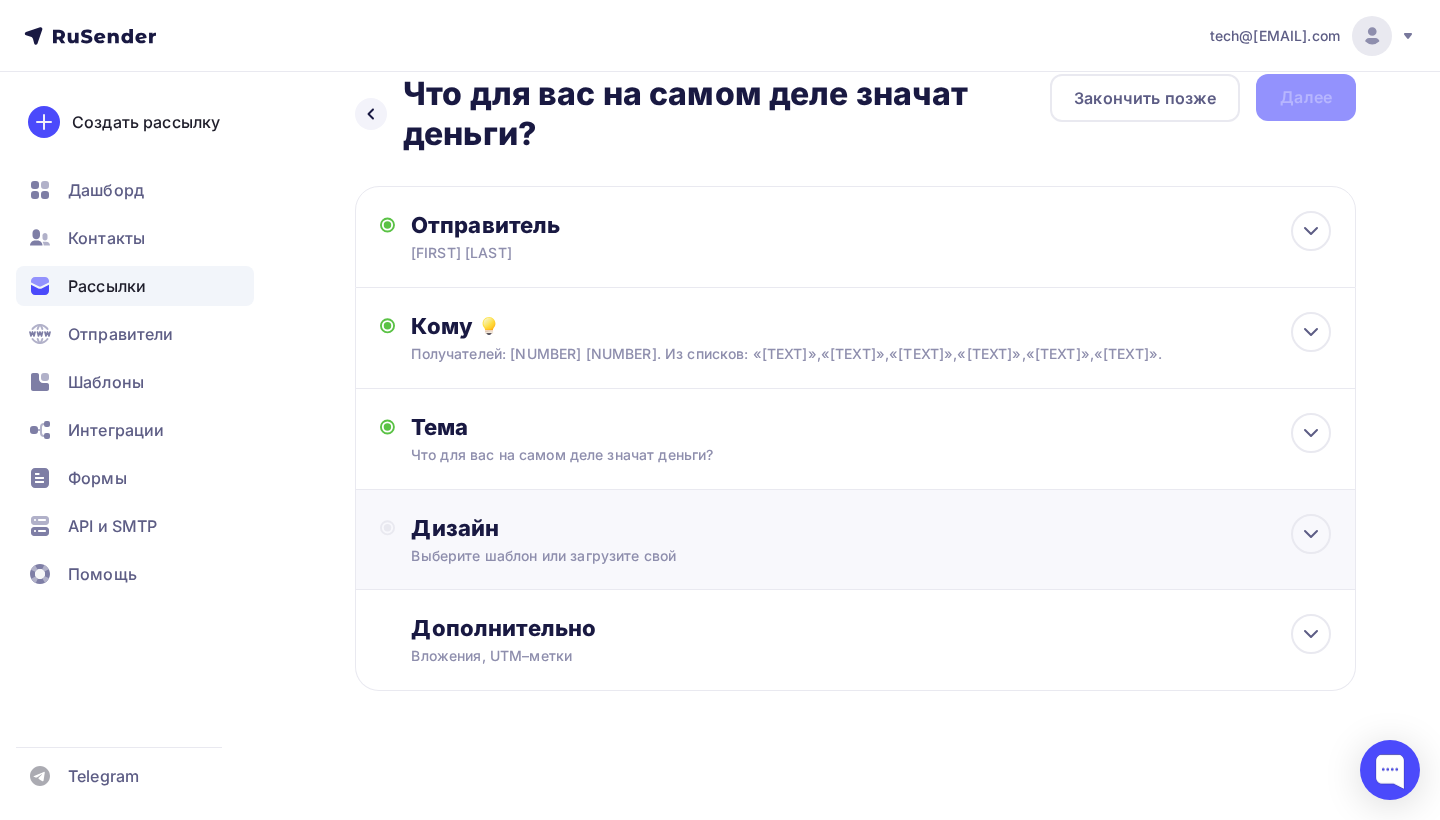 click on "Выберите шаблон или загрузите свой" at bounding box center (825, 556) 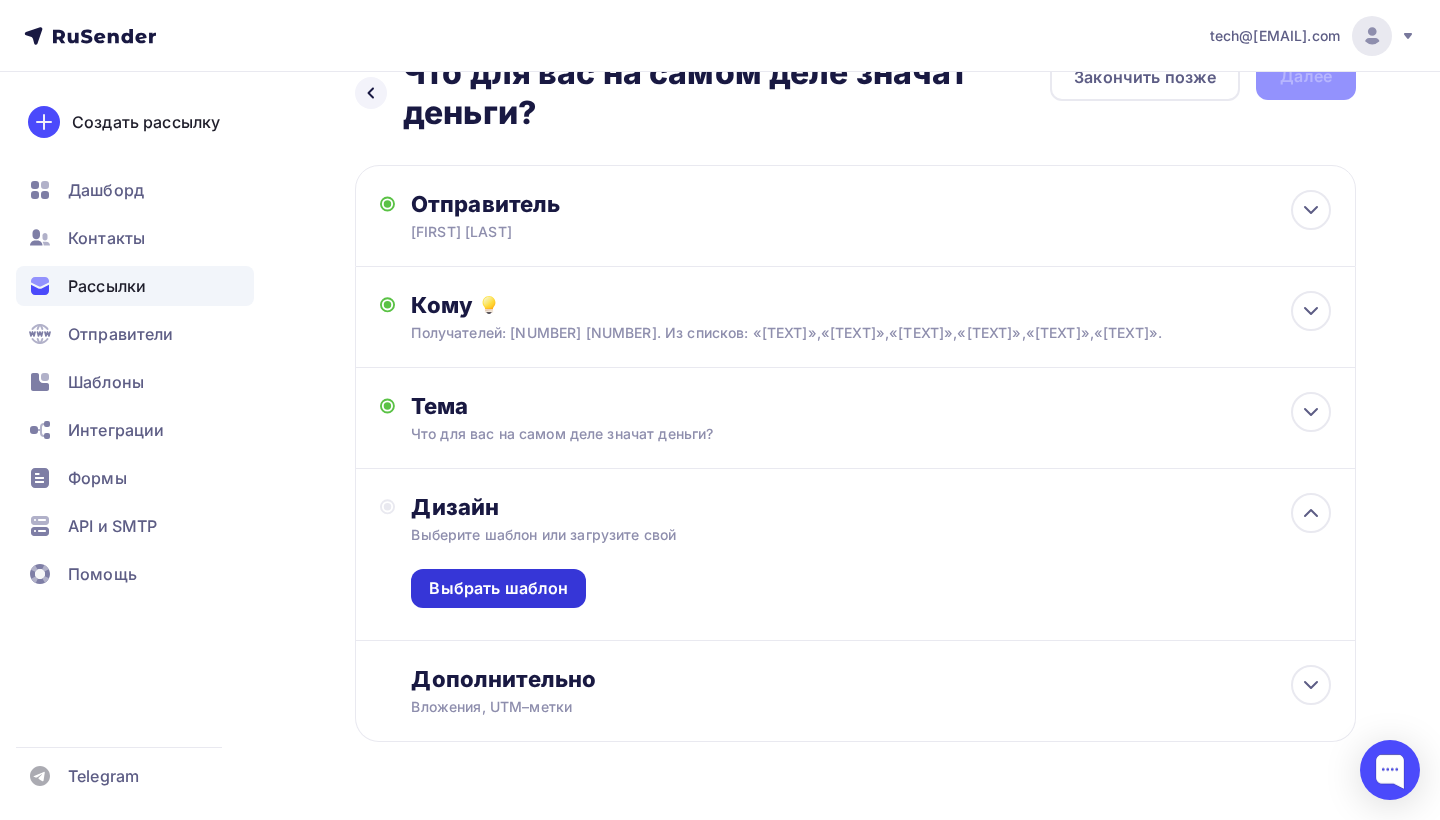 click on "Выбрать шаблон" at bounding box center [498, 588] 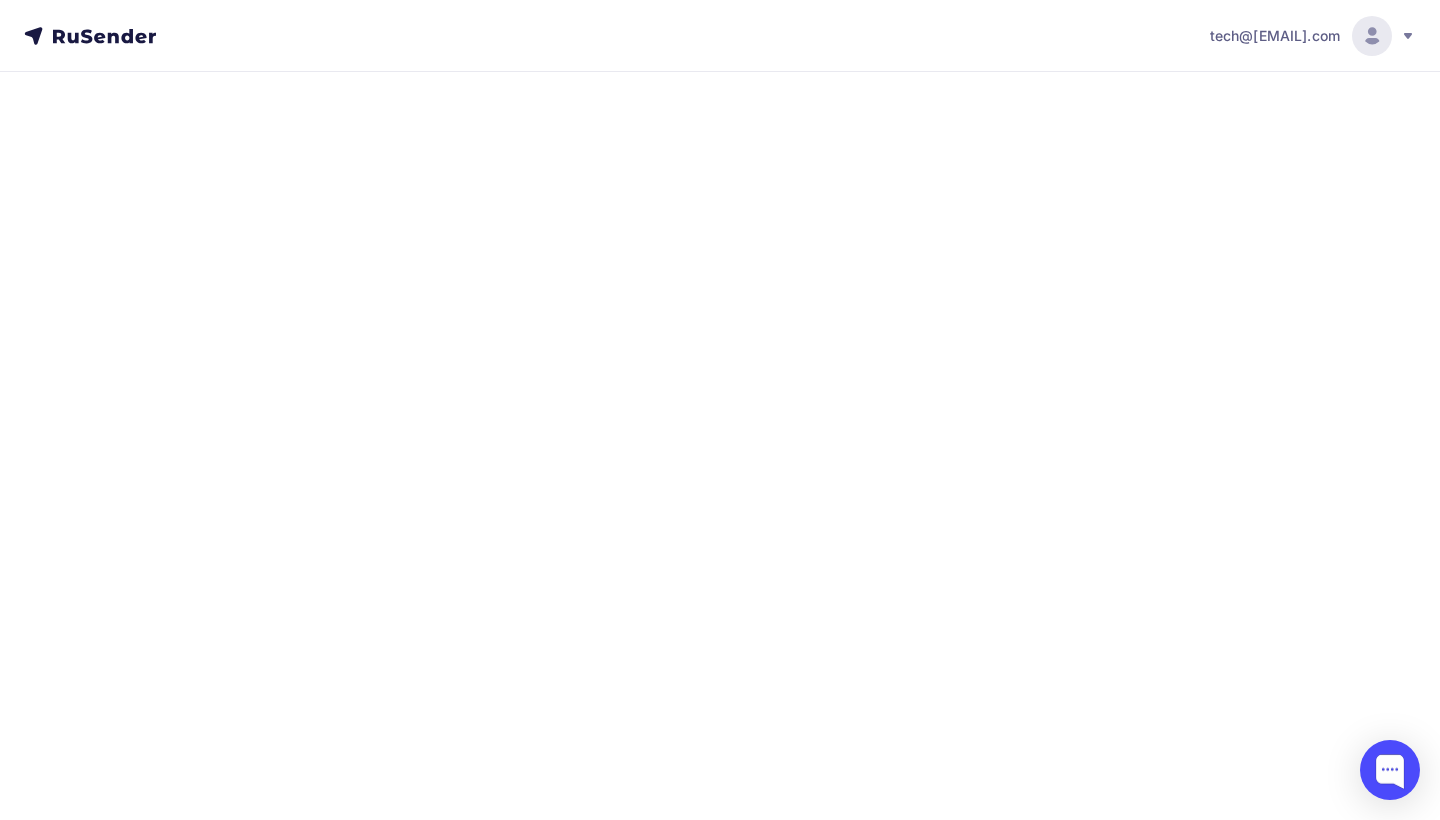 scroll, scrollTop: 0, scrollLeft: 0, axis: both 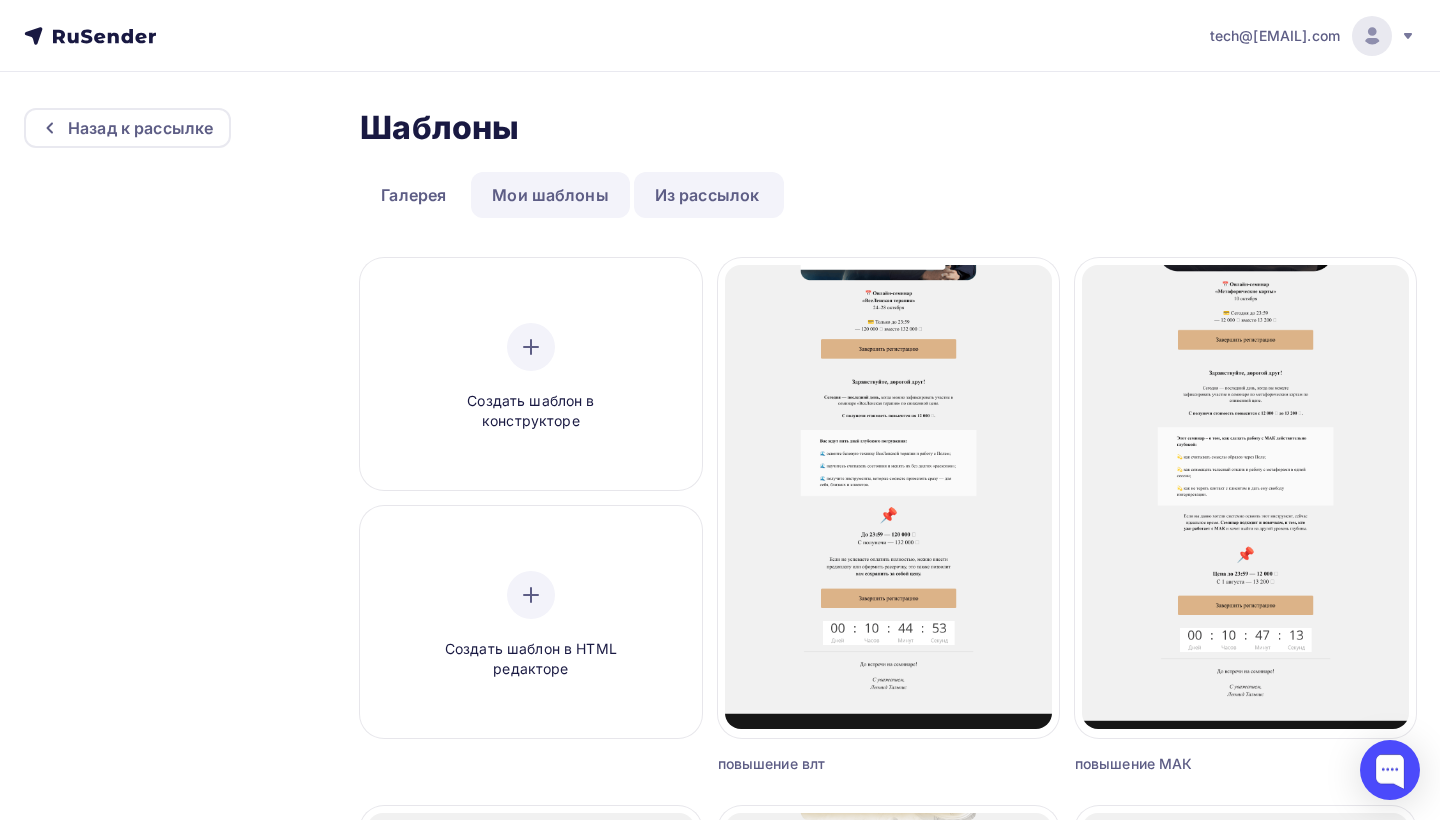 click on "Мои шаблоны" at bounding box center (550, 195) 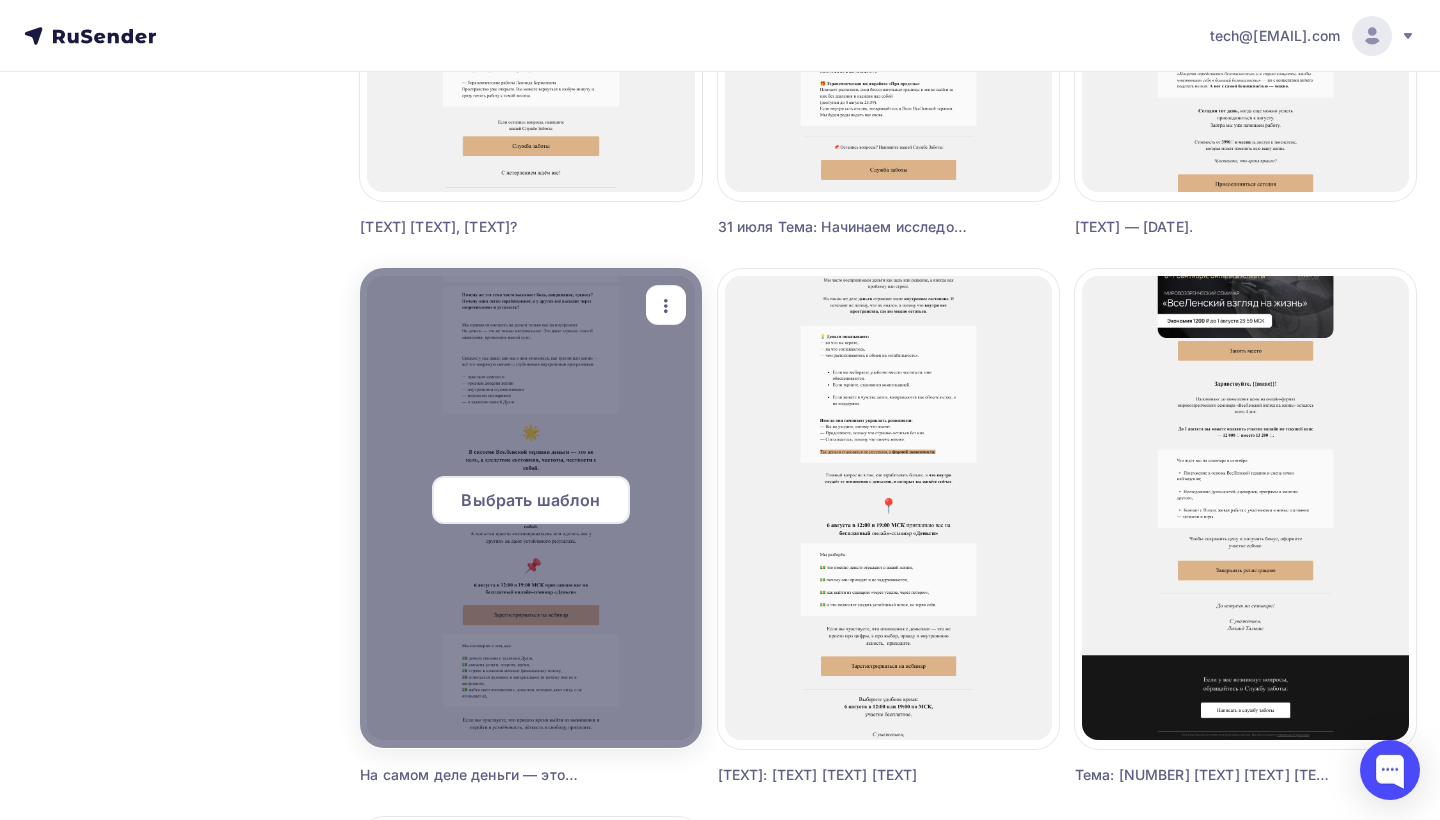 scroll, scrollTop: 1632, scrollLeft: 0, axis: vertical 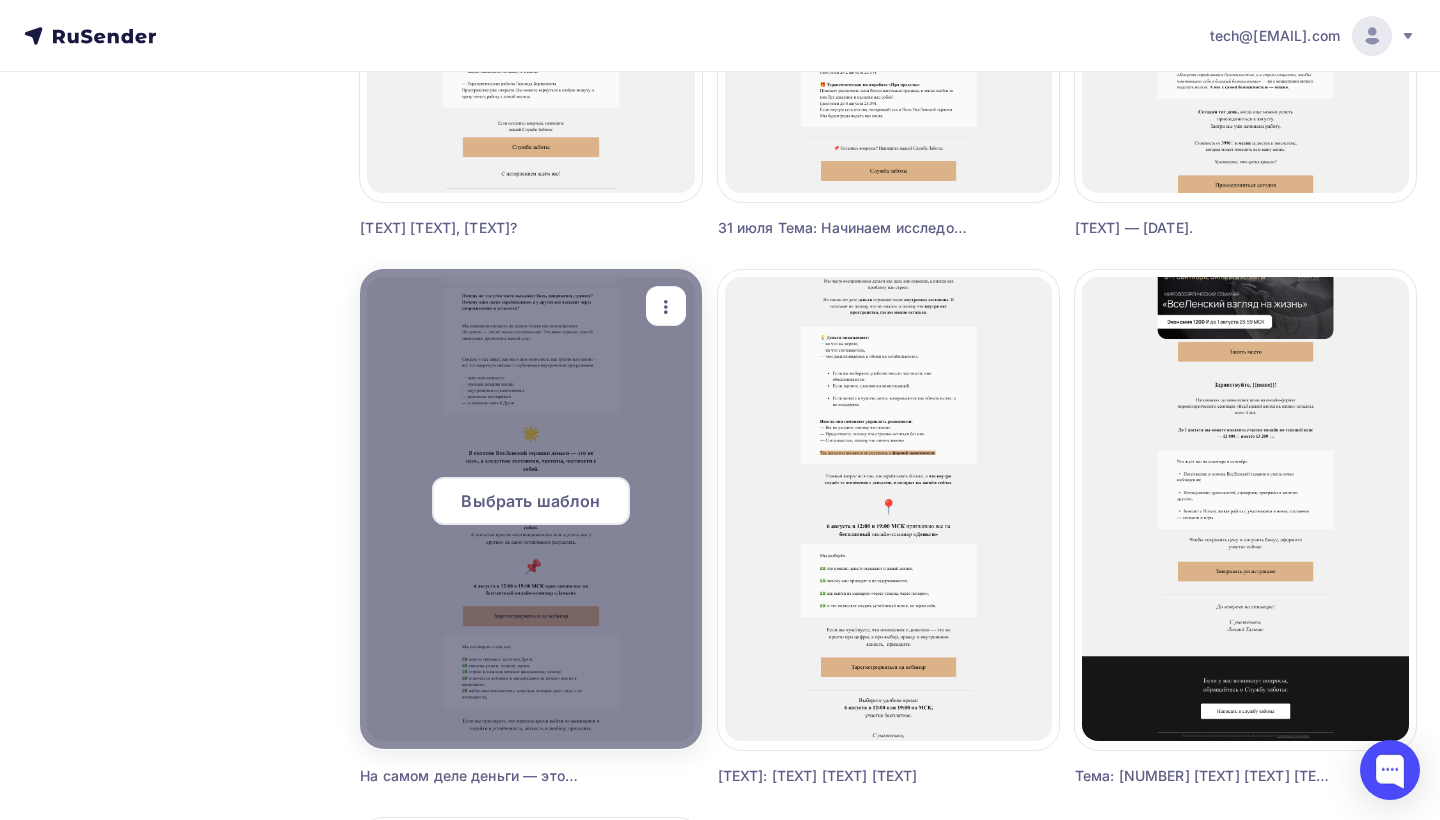 click on "Выбрать шаблон" at bounding box center [530, 501] 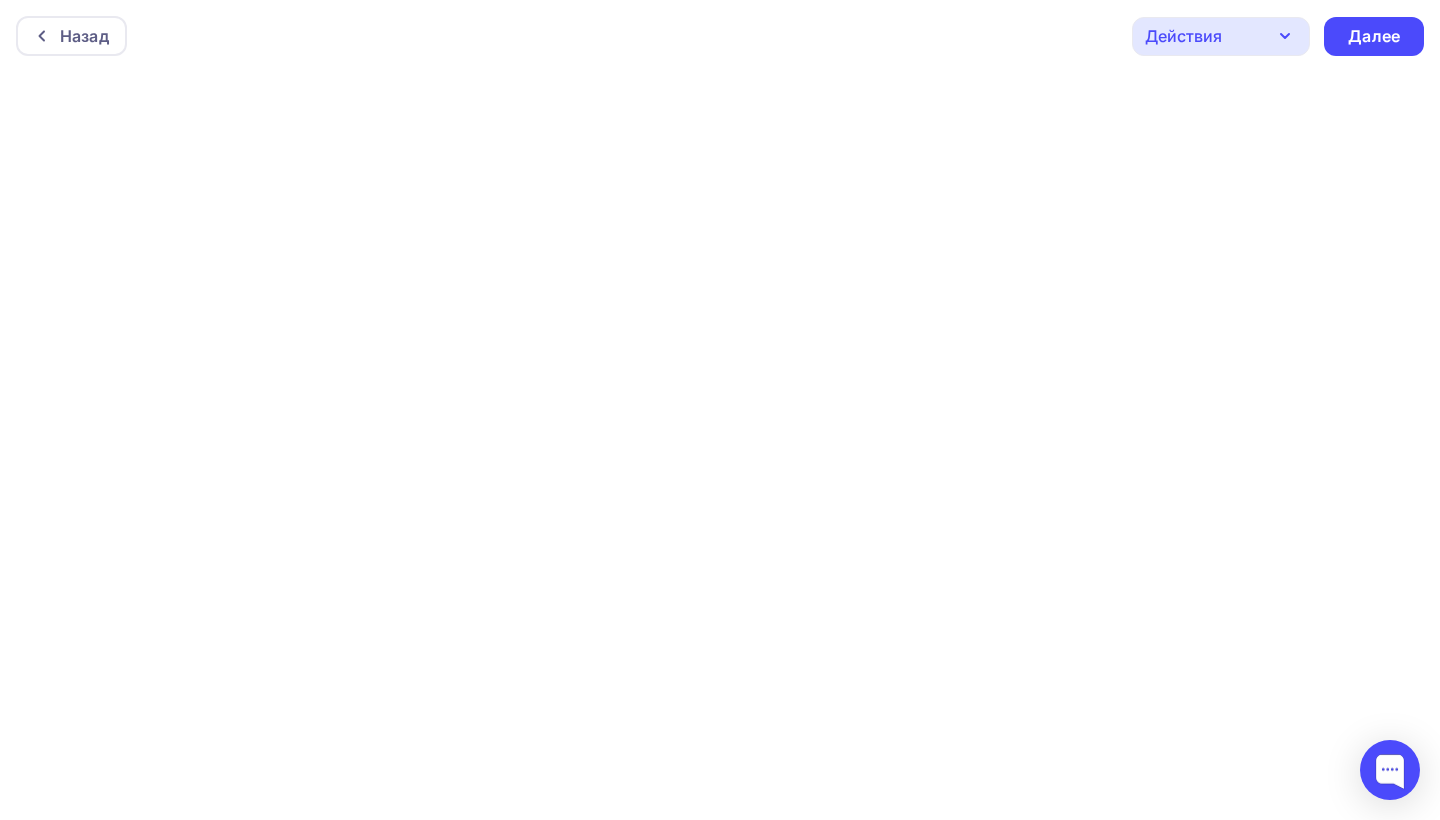 scroll, scrollTop: 0, scrollLeft: 0, axis: both 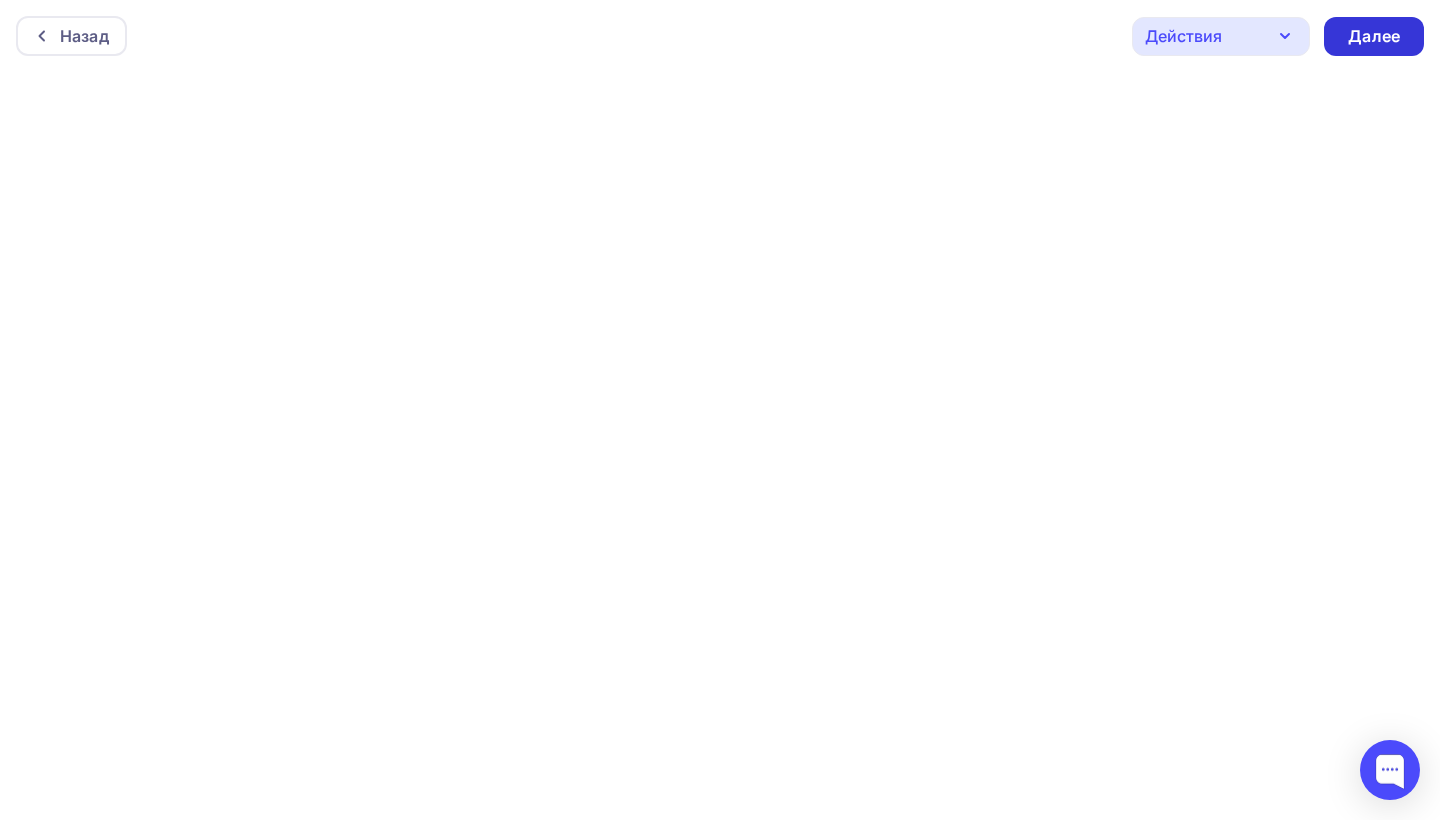 click on "Далее" at bounding box center (1374, 36) 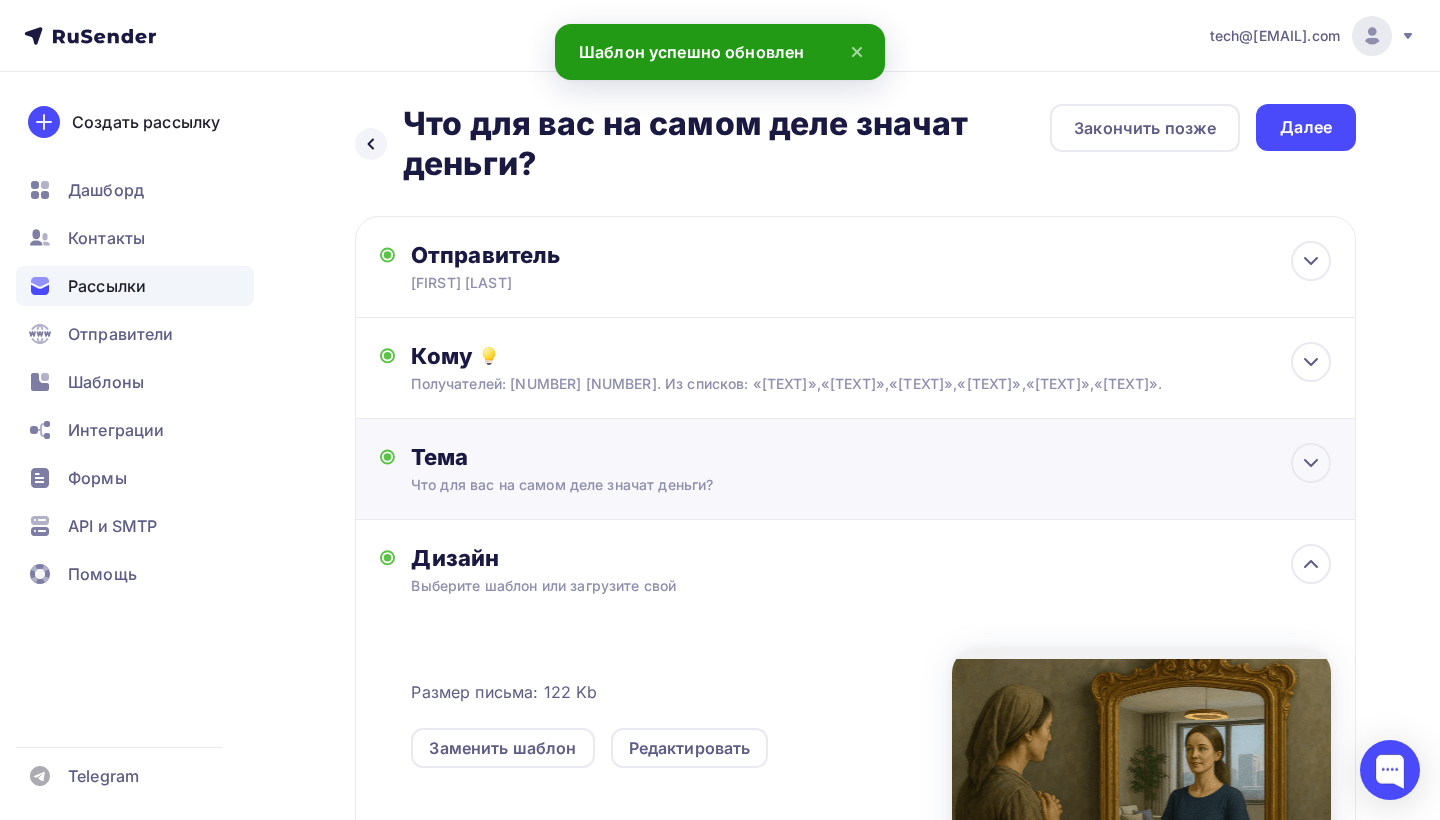 click on "Что для вас на самом деле значат деньги?" at bounding box center [589, 485] 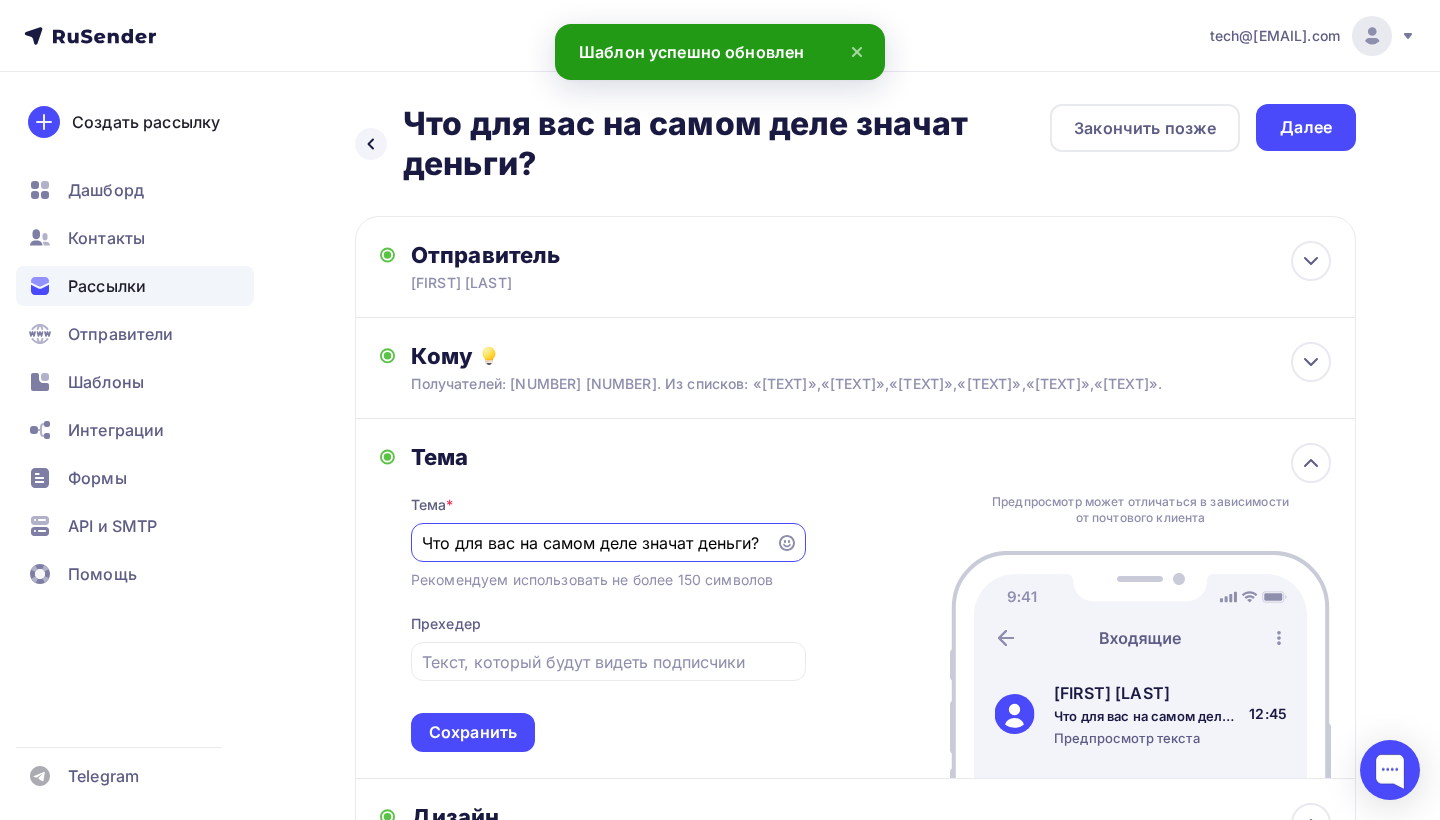 scroll, scrollTop: 0, scrollLeft: 0, axis: both 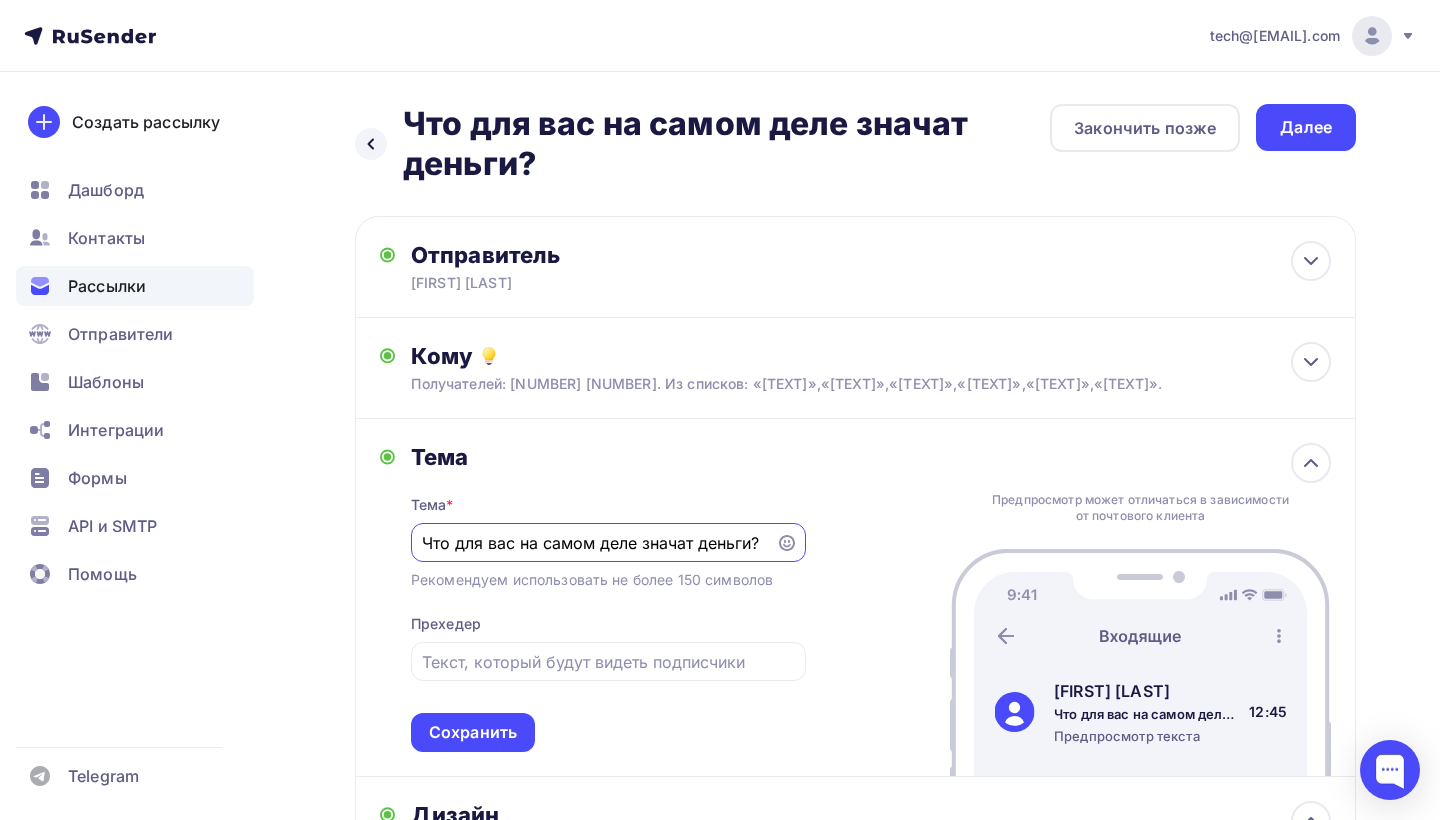 drag, startPoint x: 764, startPoint y: 563, endPoint x: 424, endPoint y: 567, distance: 340.02353 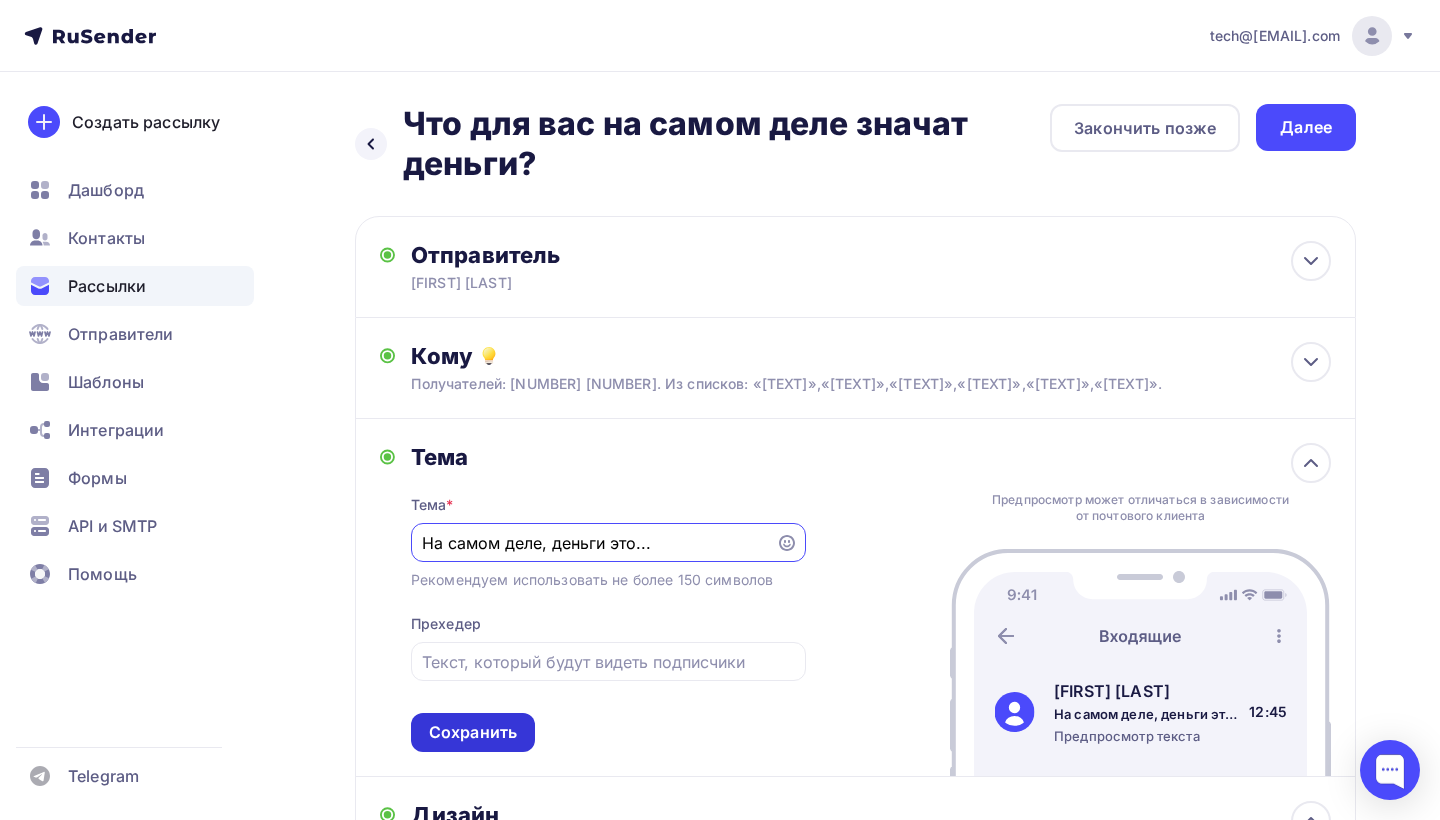type on "На самом деле, деньги это..." 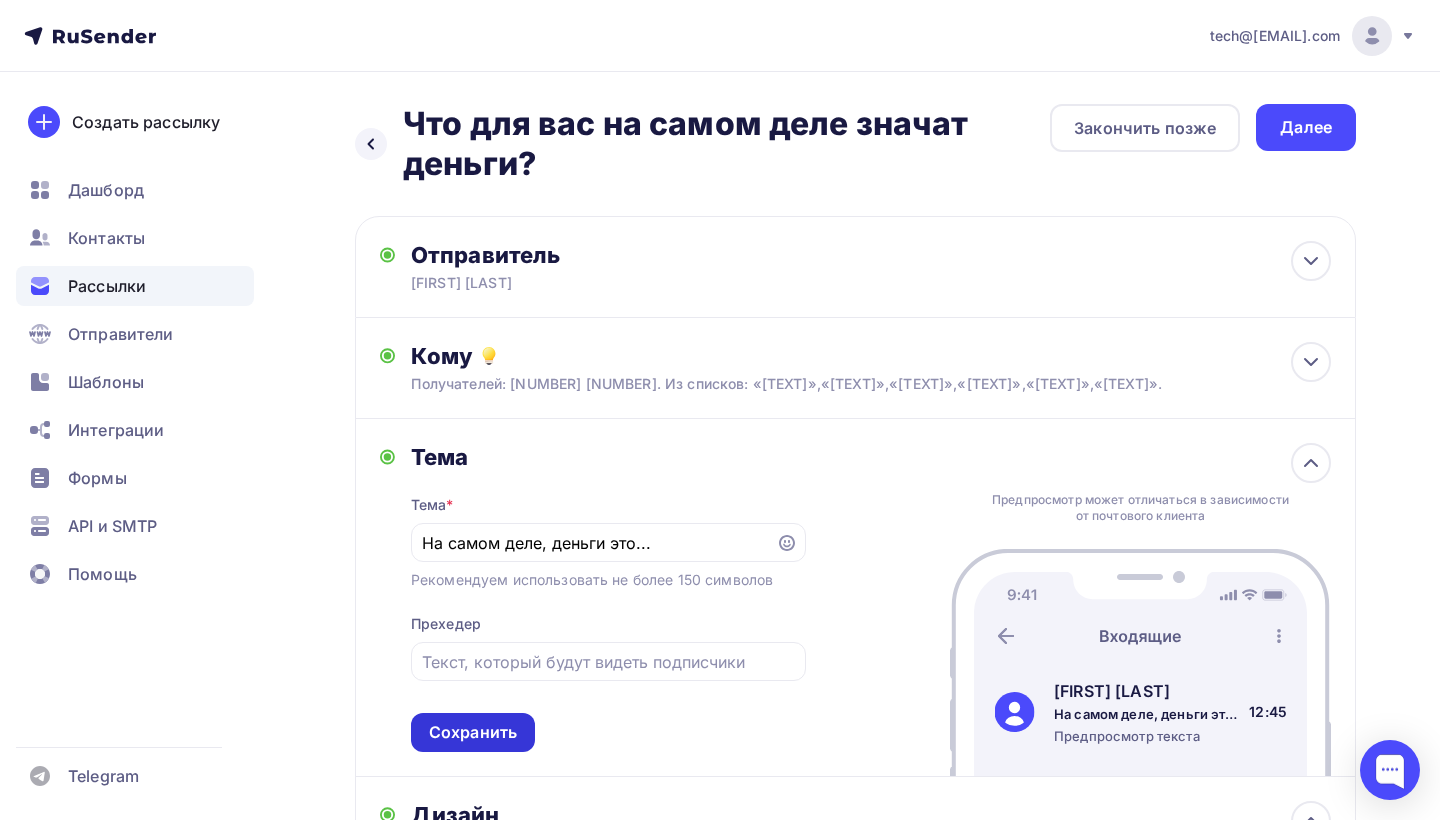 click on "Сохранить" at bounding box center (473, 732) 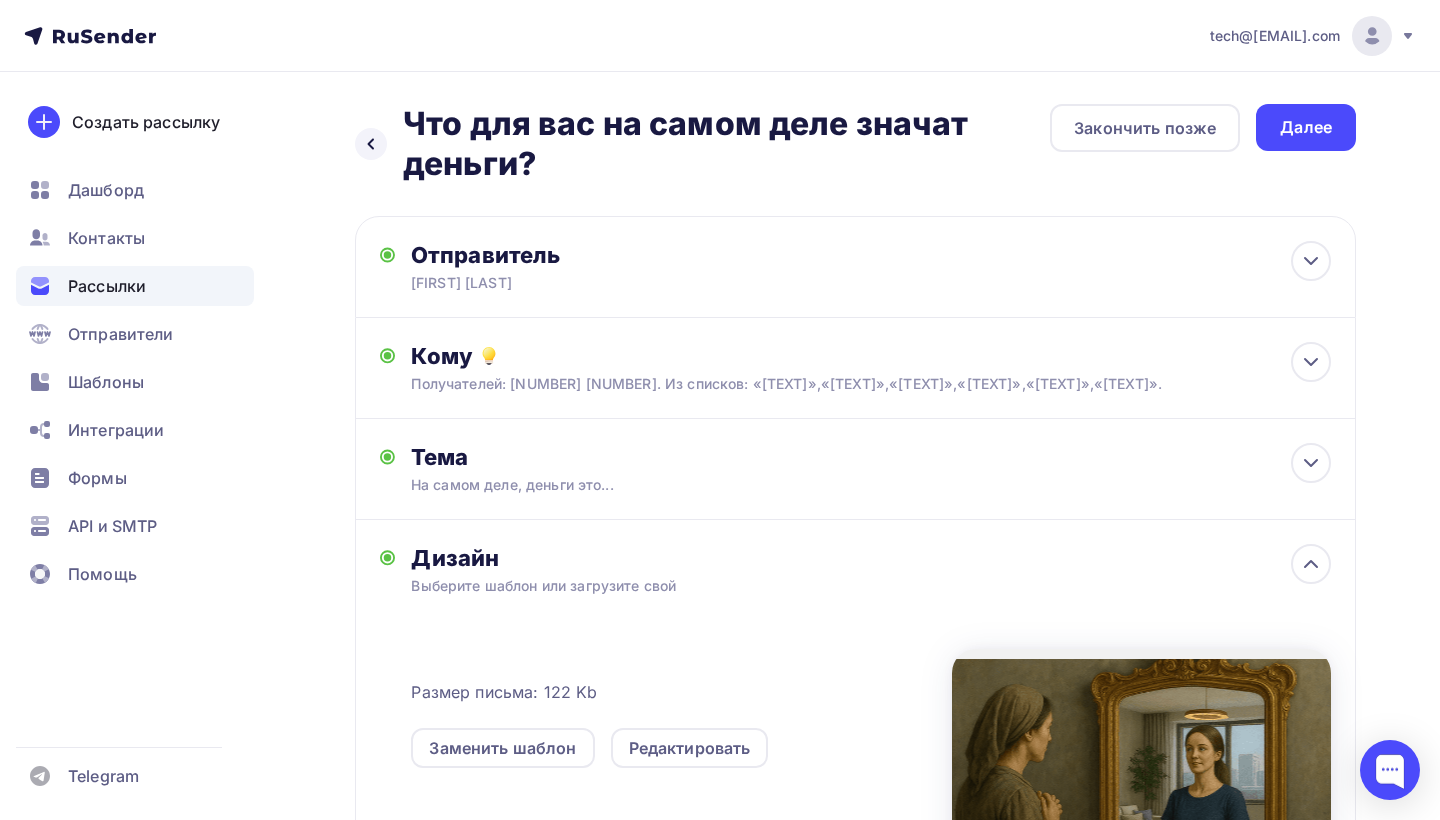 scroll, scrollTop: 0, scrollLeft: 0, axis: both 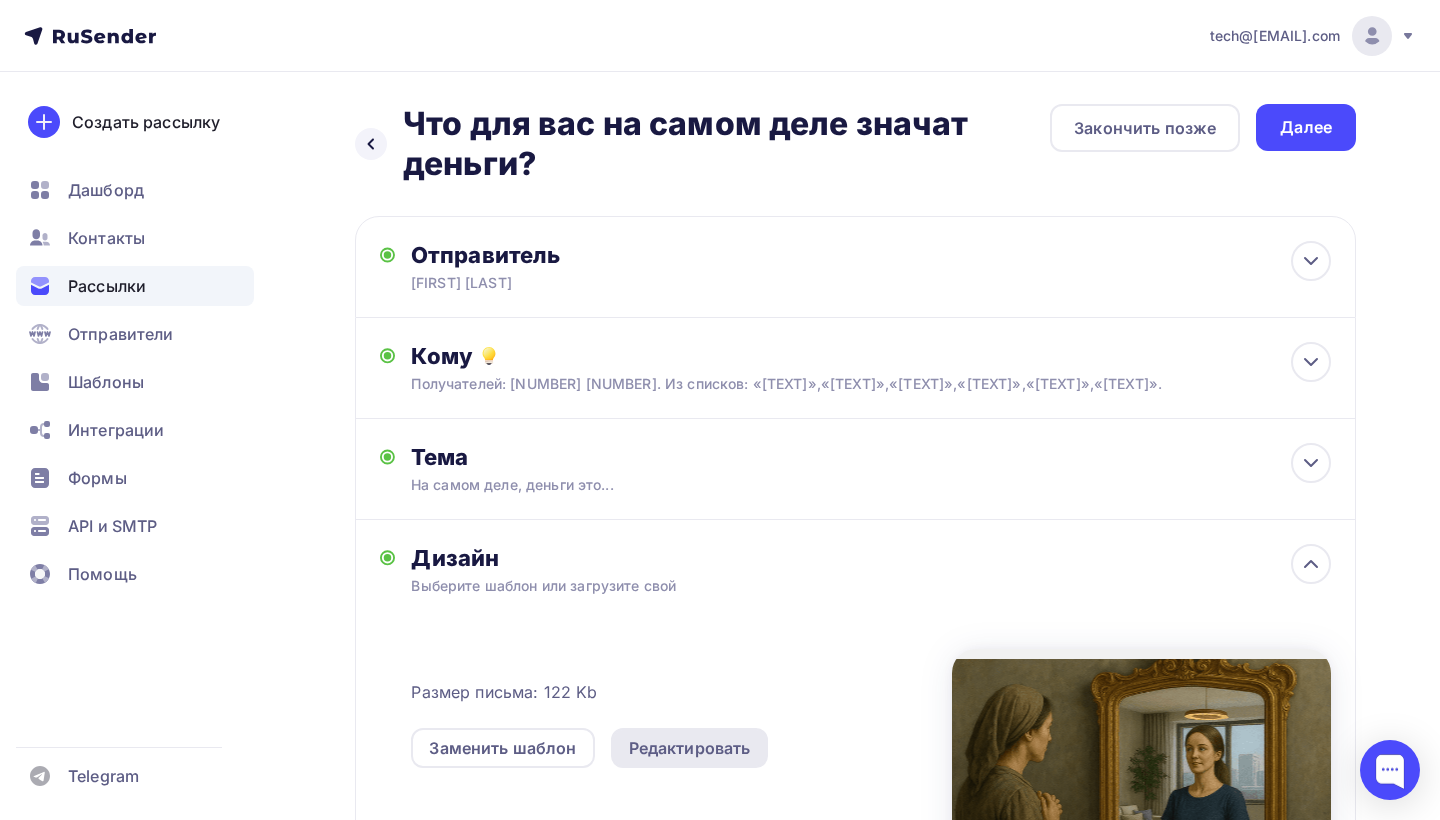 click on "Редактировать" at bounding box center [690, 748] 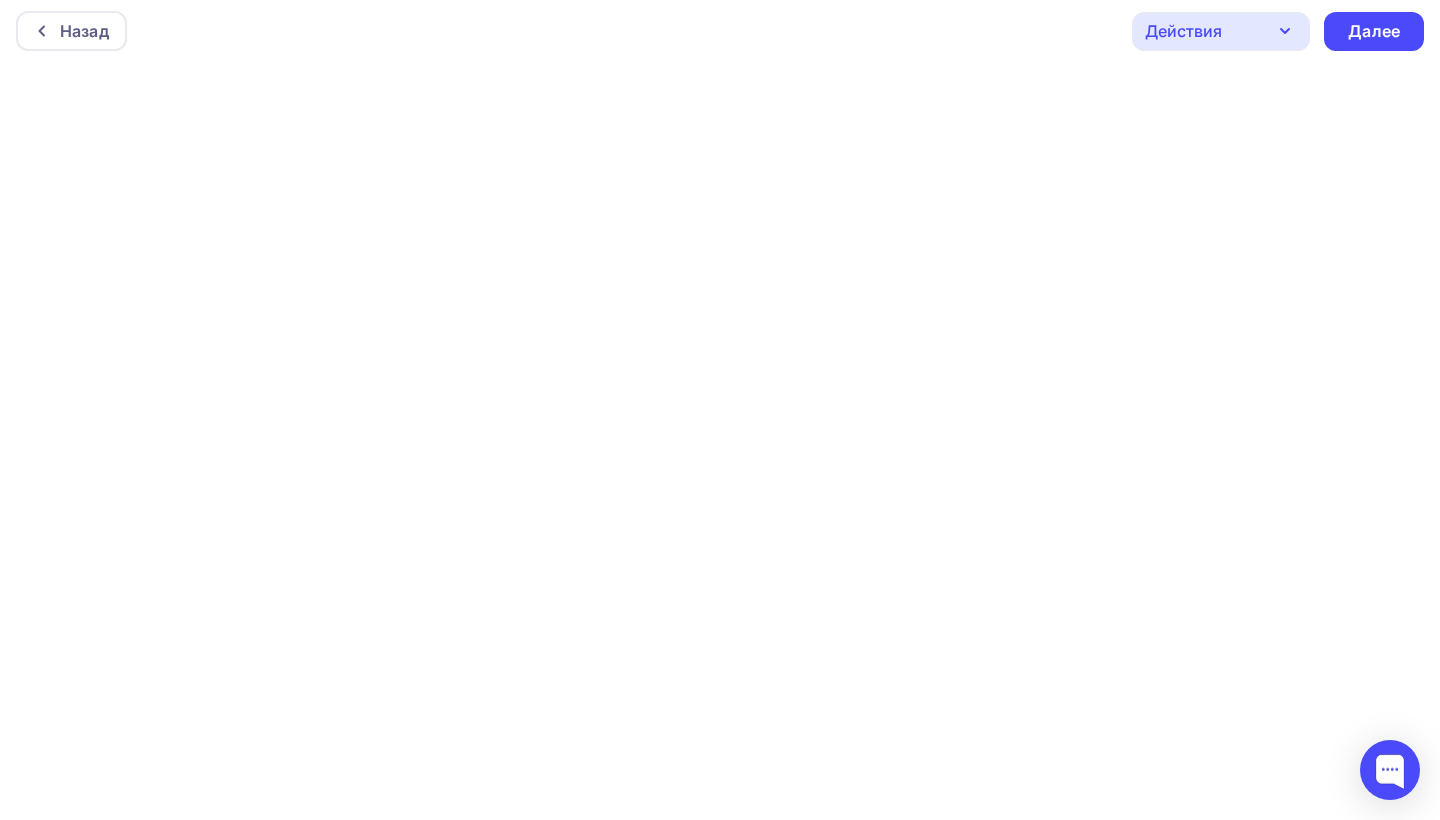 scroll, scrollTop: 5, scrollLeft: 0, axis: vertical 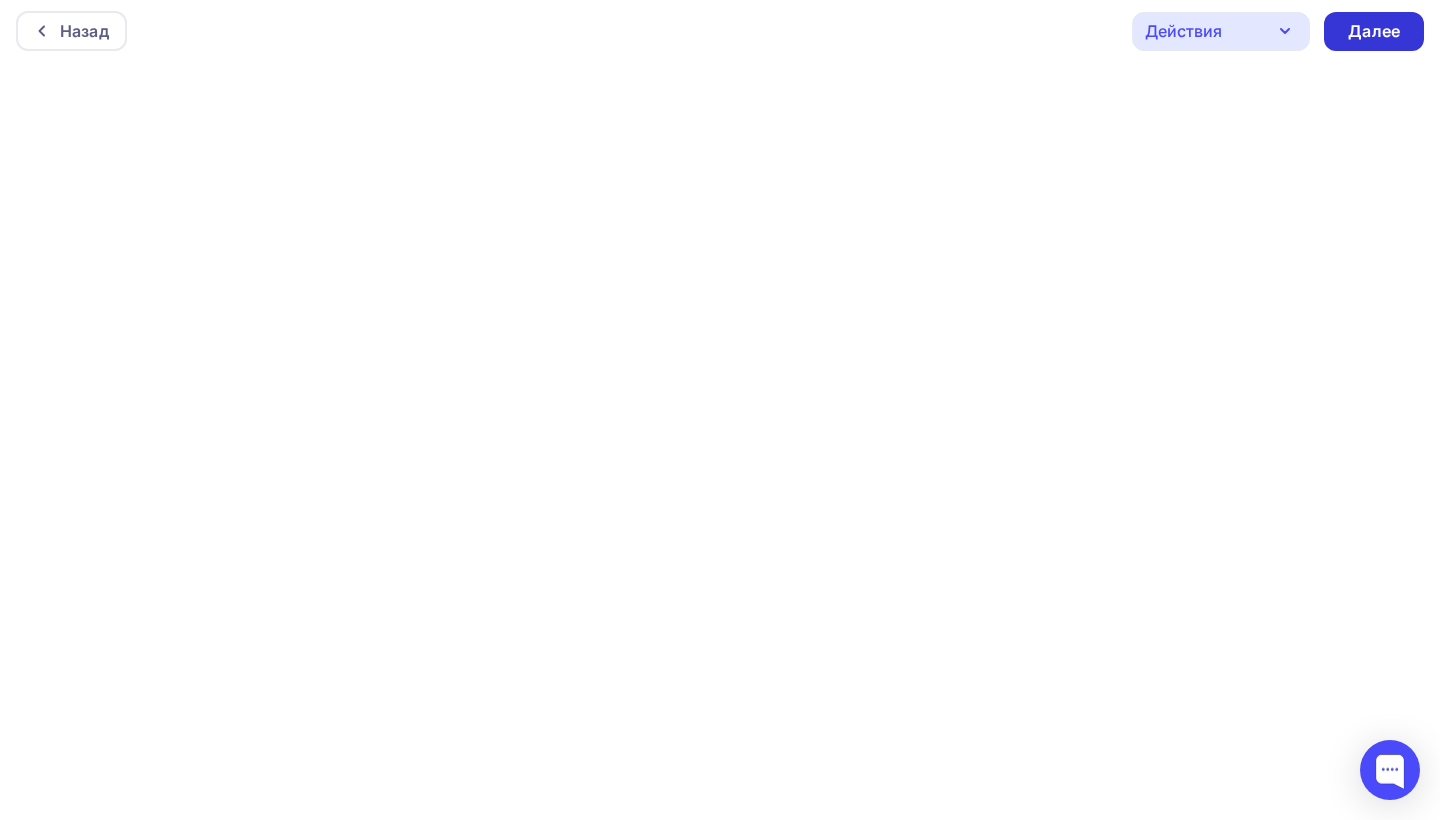 click on "Далее" at bounding box center [1374, 31] 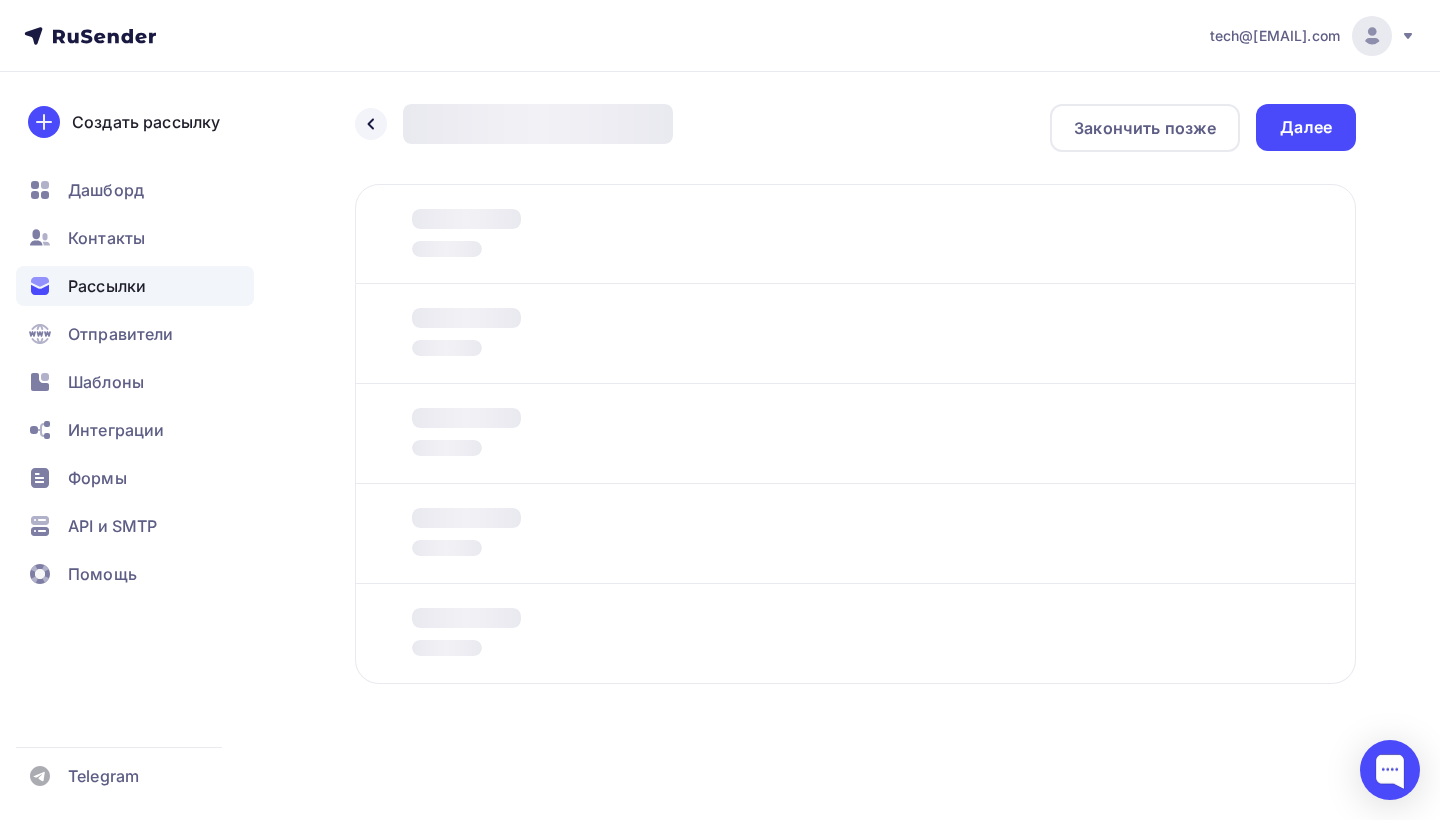 scroll, scrollTop: 0, scrollLeft: 0, axis: both 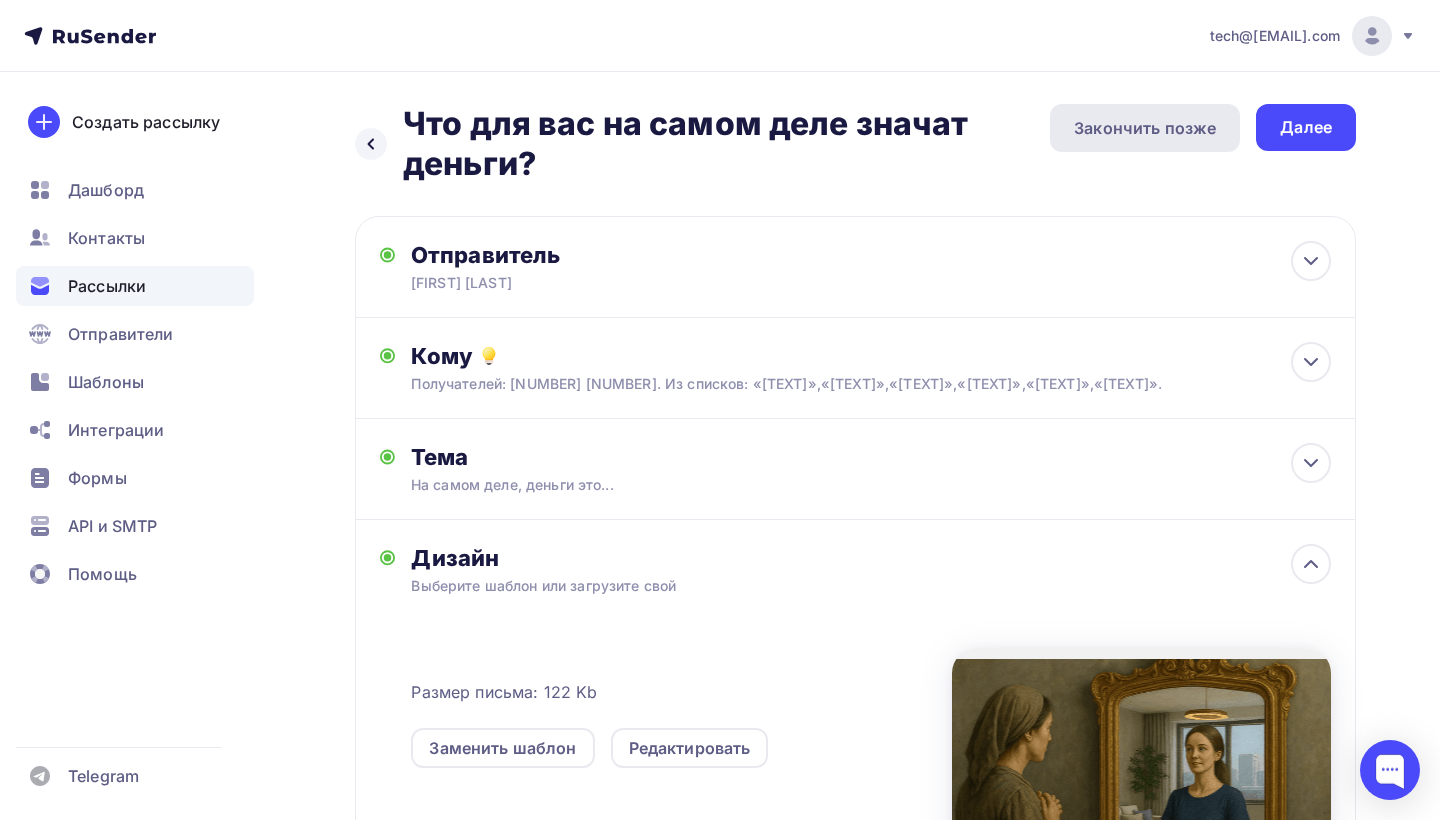 click on "Закончить позже" at bounding box center [1145, 128] 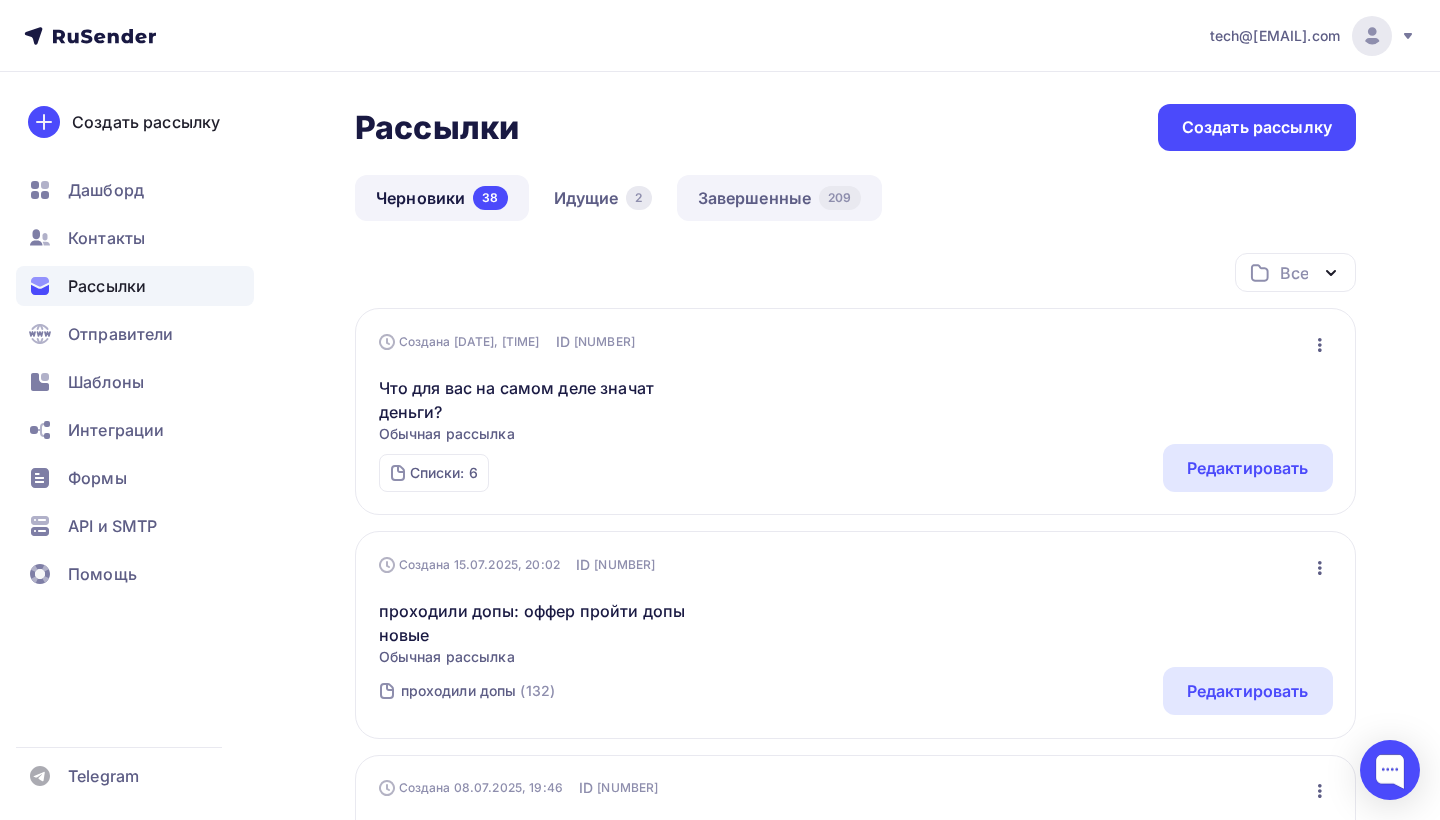 click on "Завершенные
[NUMBER]" at bounding box center (779, 198) 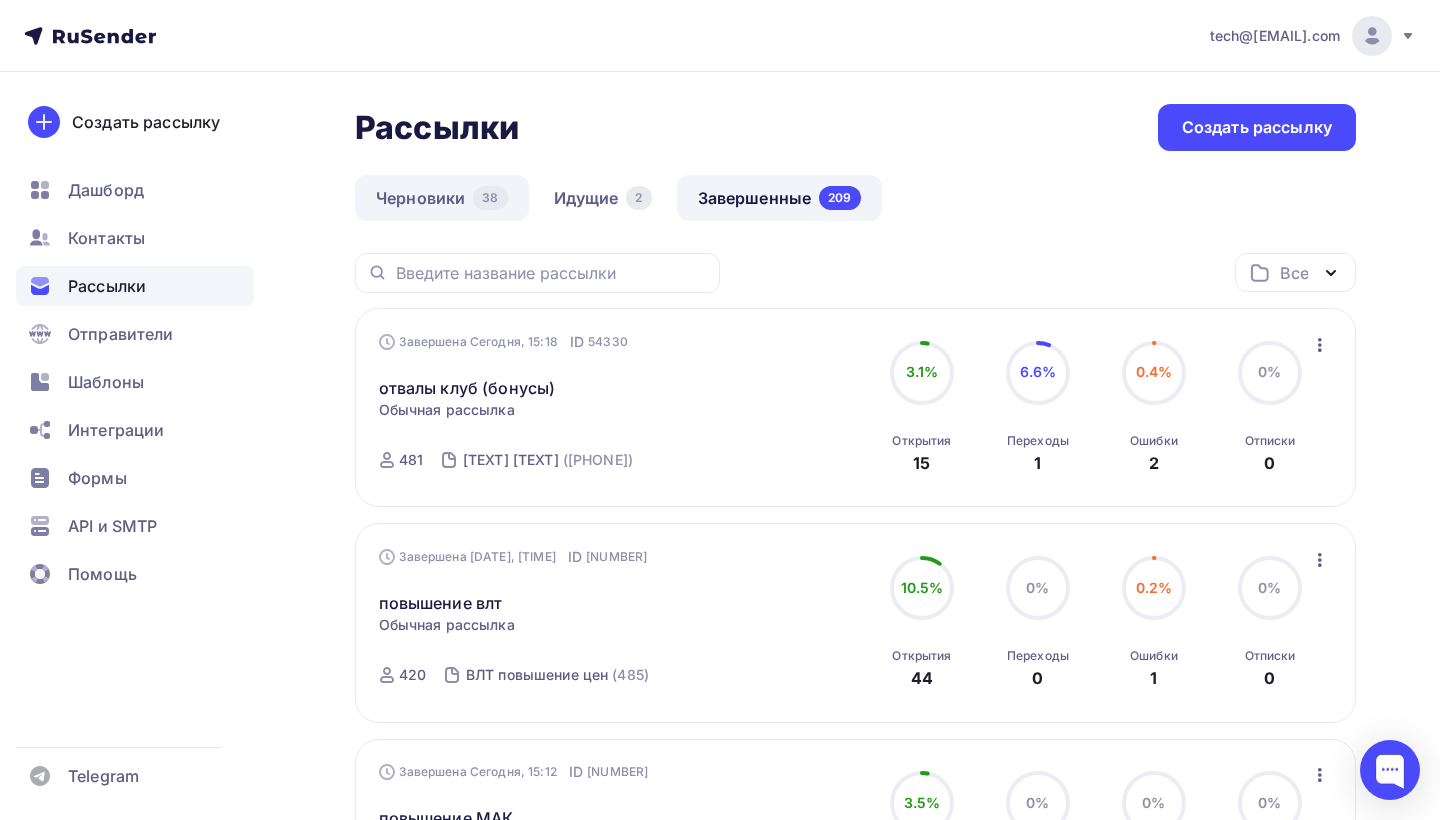click on "Черновики
[NUMBER]" at bounding box center (442, 198) 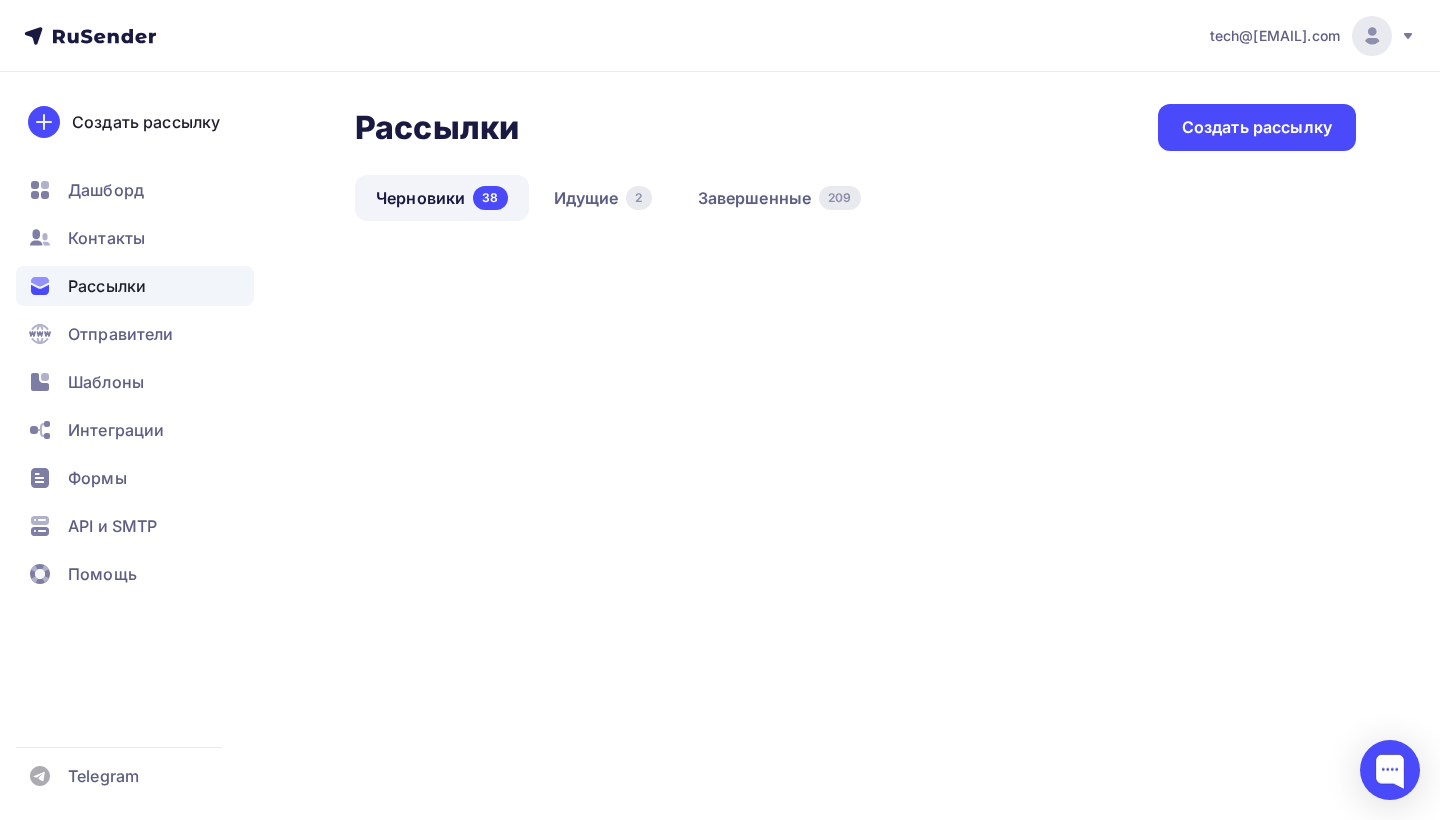 click on "Черновики
[NUMBER]" at bounding box center (442, 198) 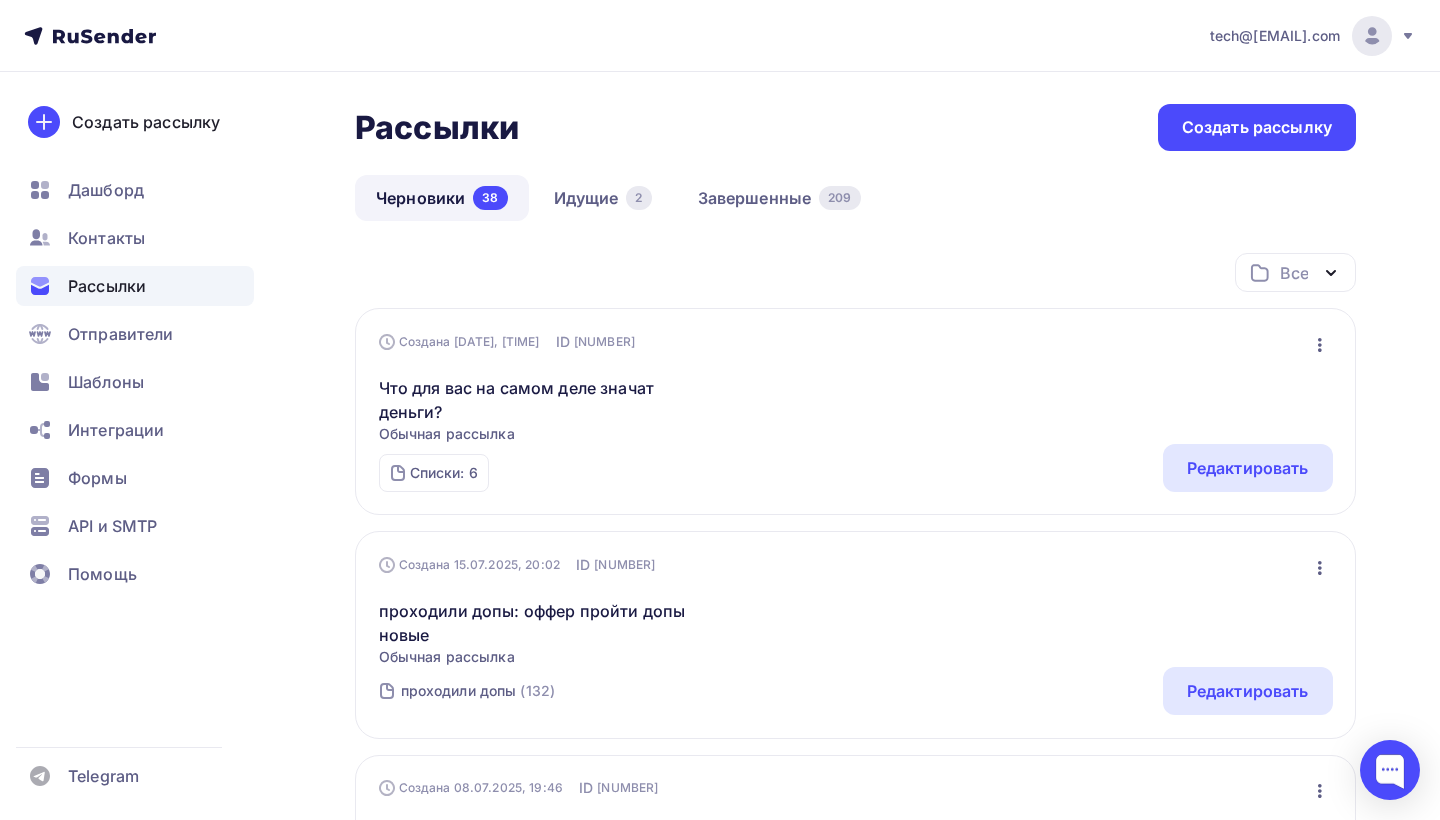 click 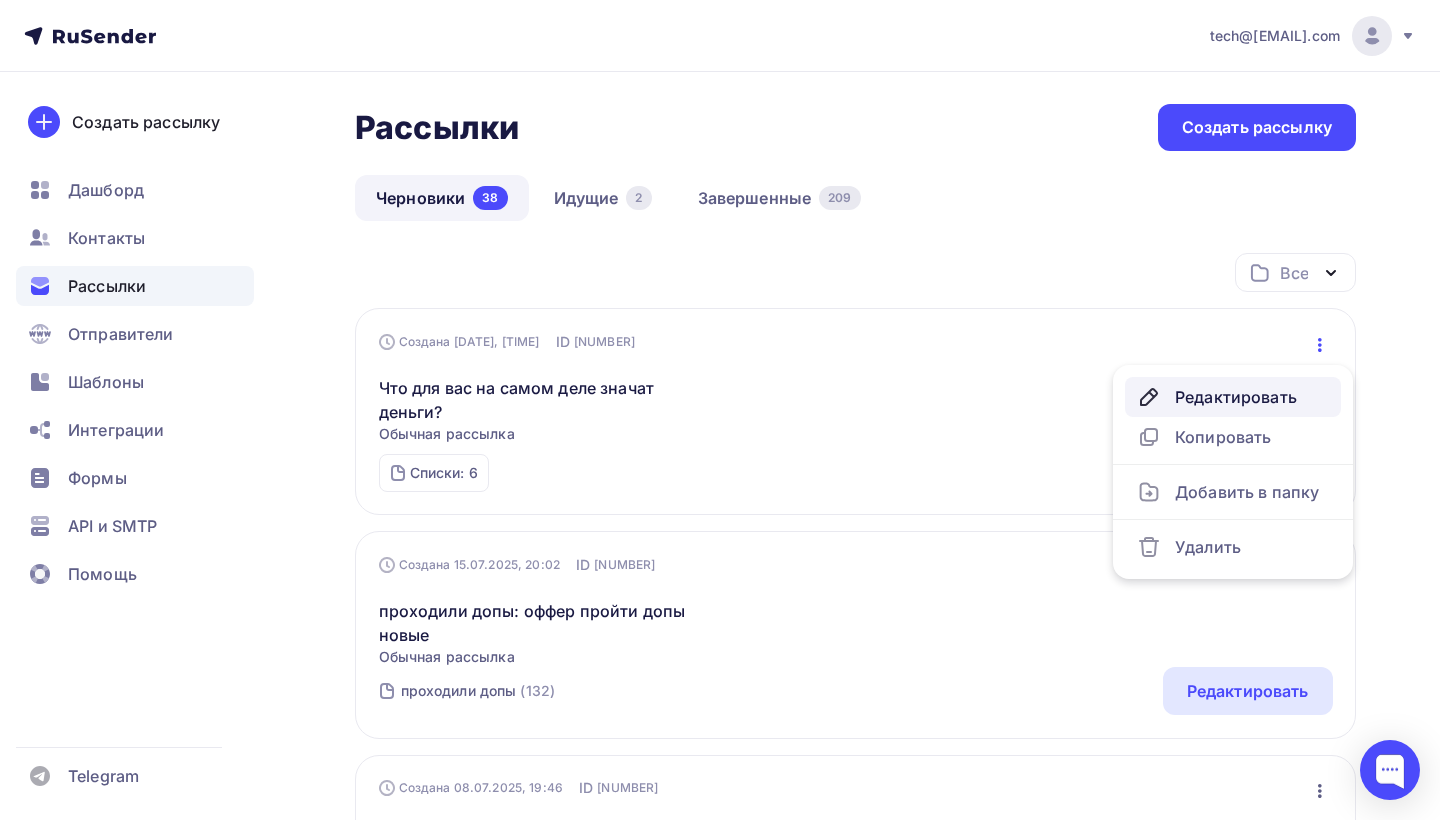 click on "Редактировать" at bounding box center [1233, 397] 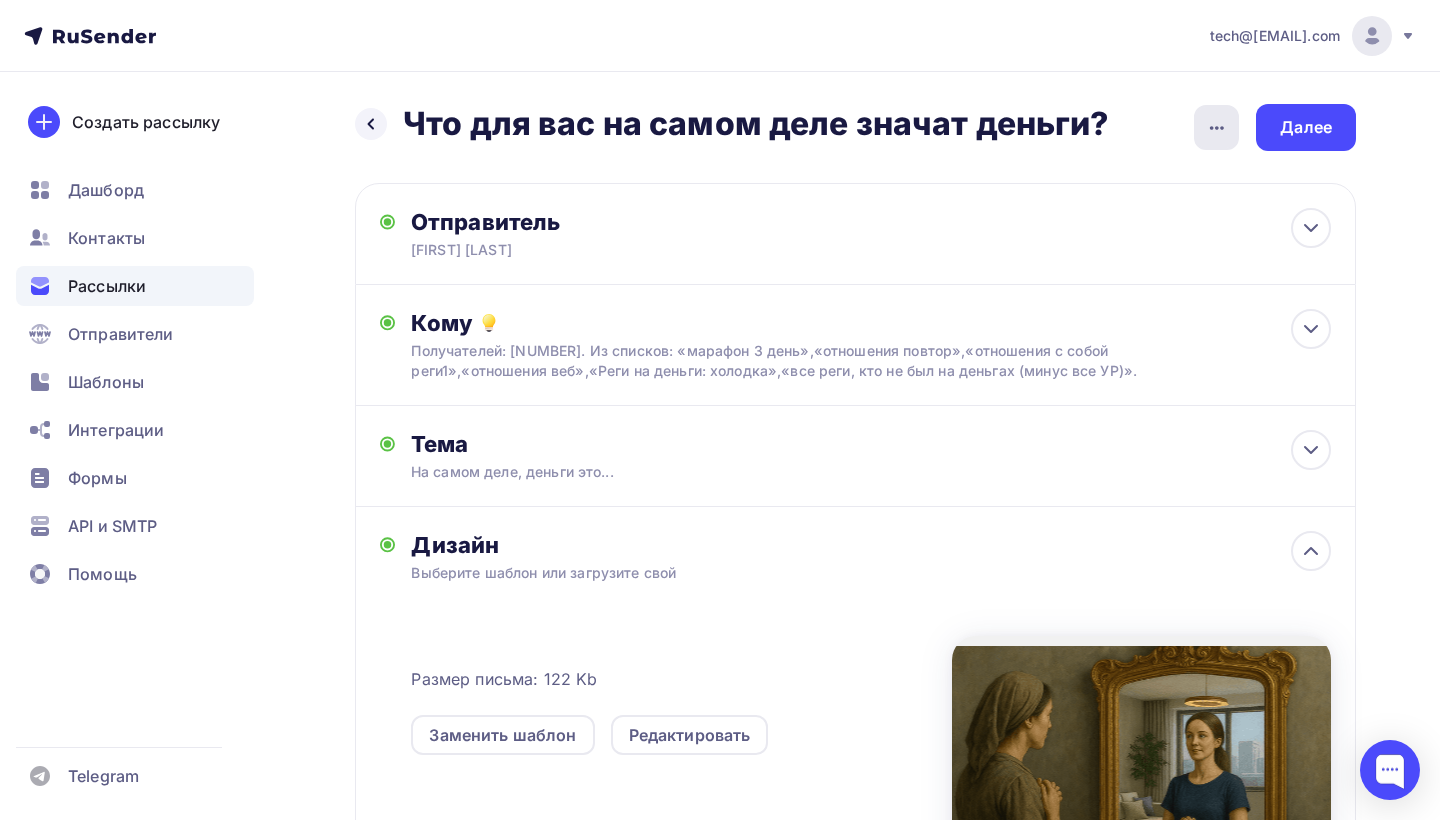click 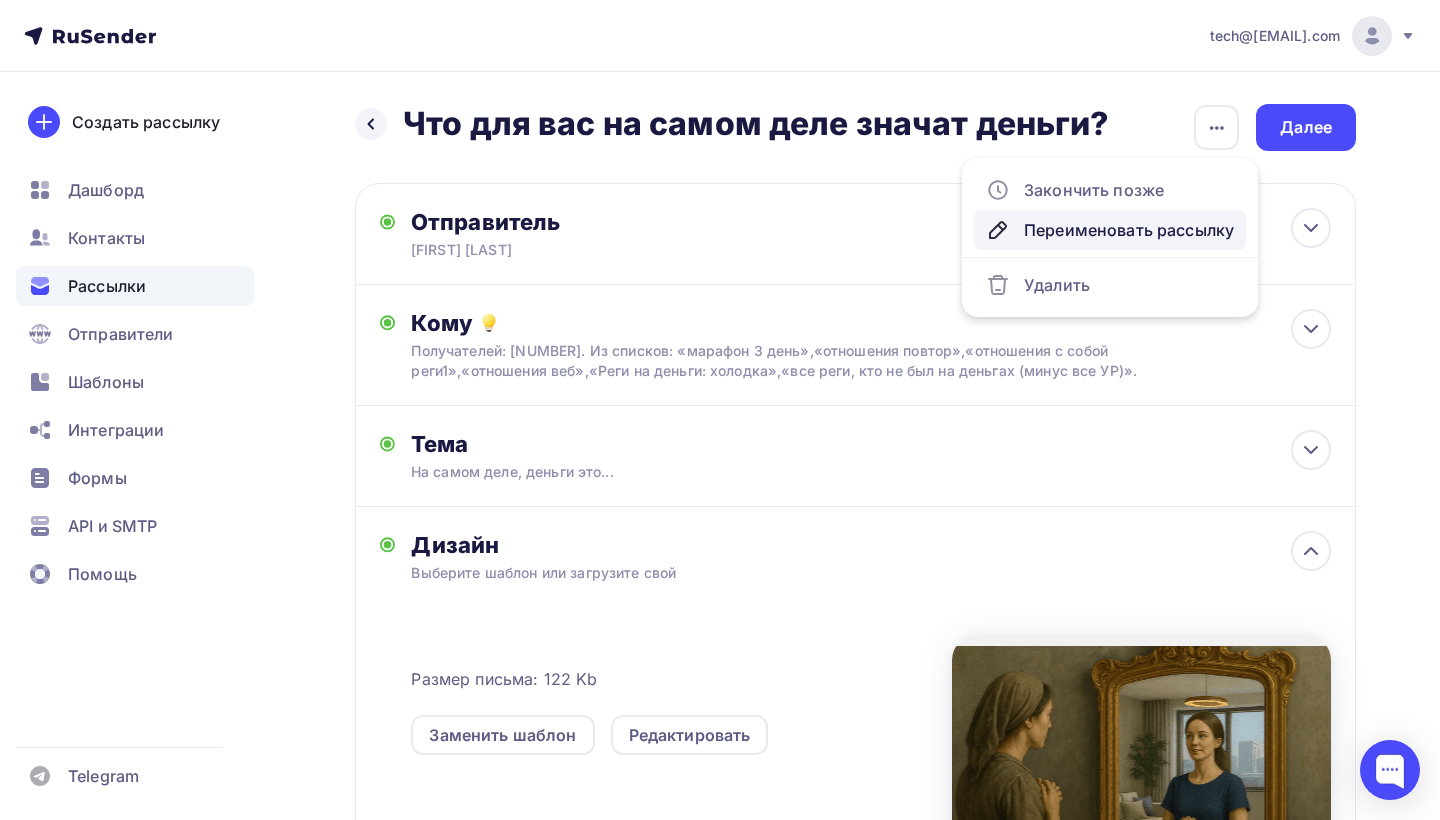 click on "Переименовать рассылку" at bounding box center (1110, 230) 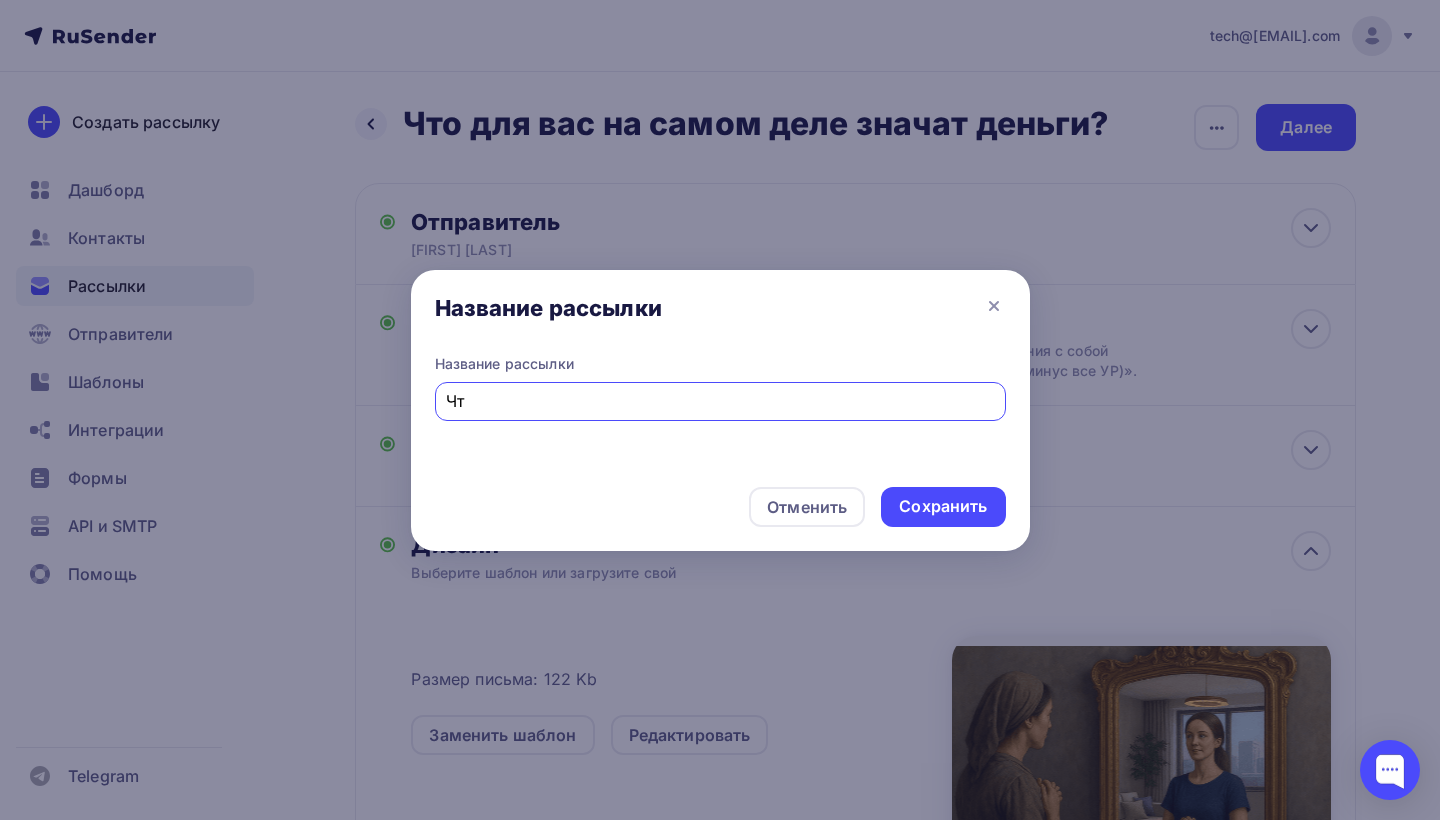 type on "Ч" 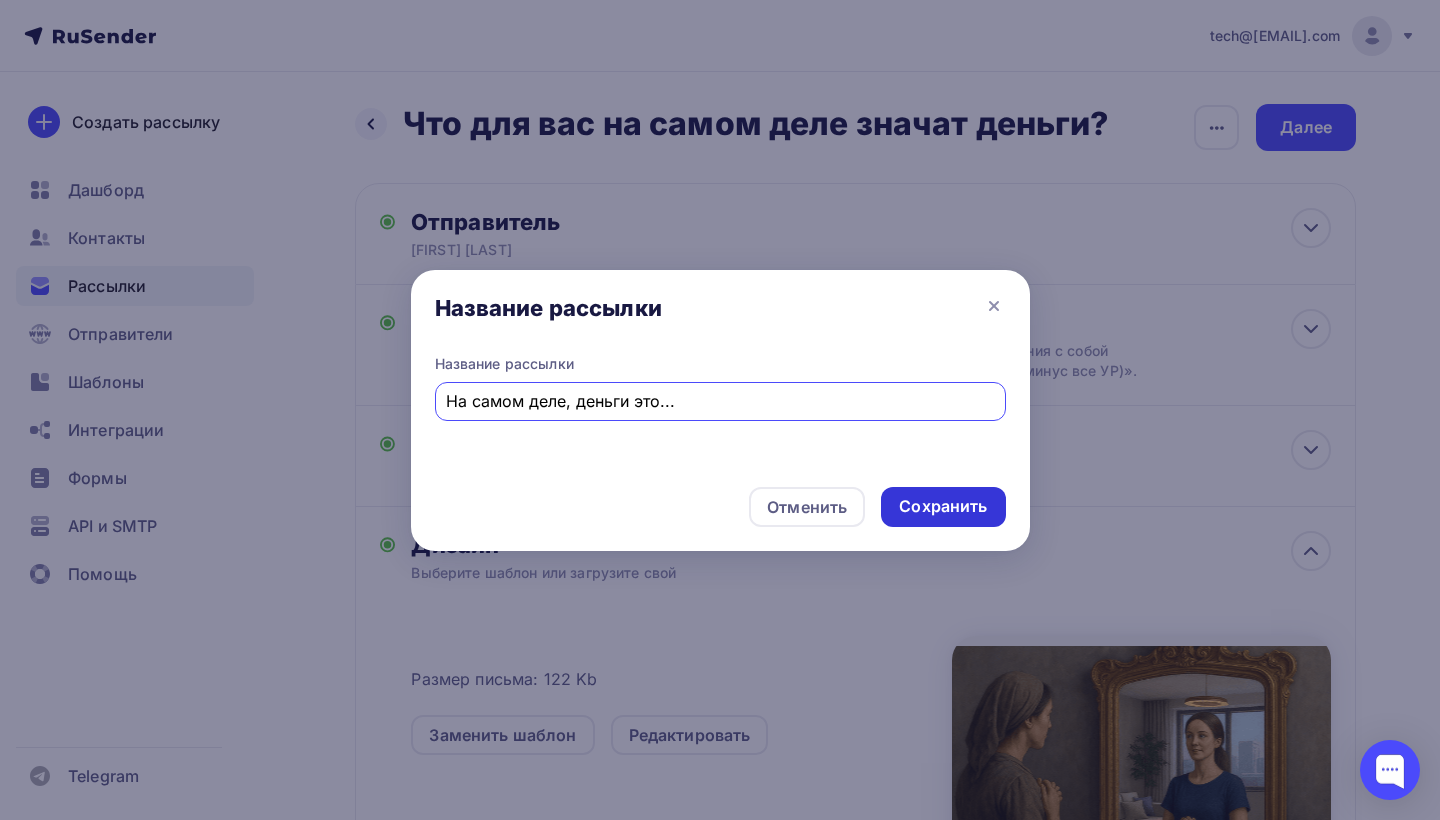 type on "На самом деле, деньги это..." 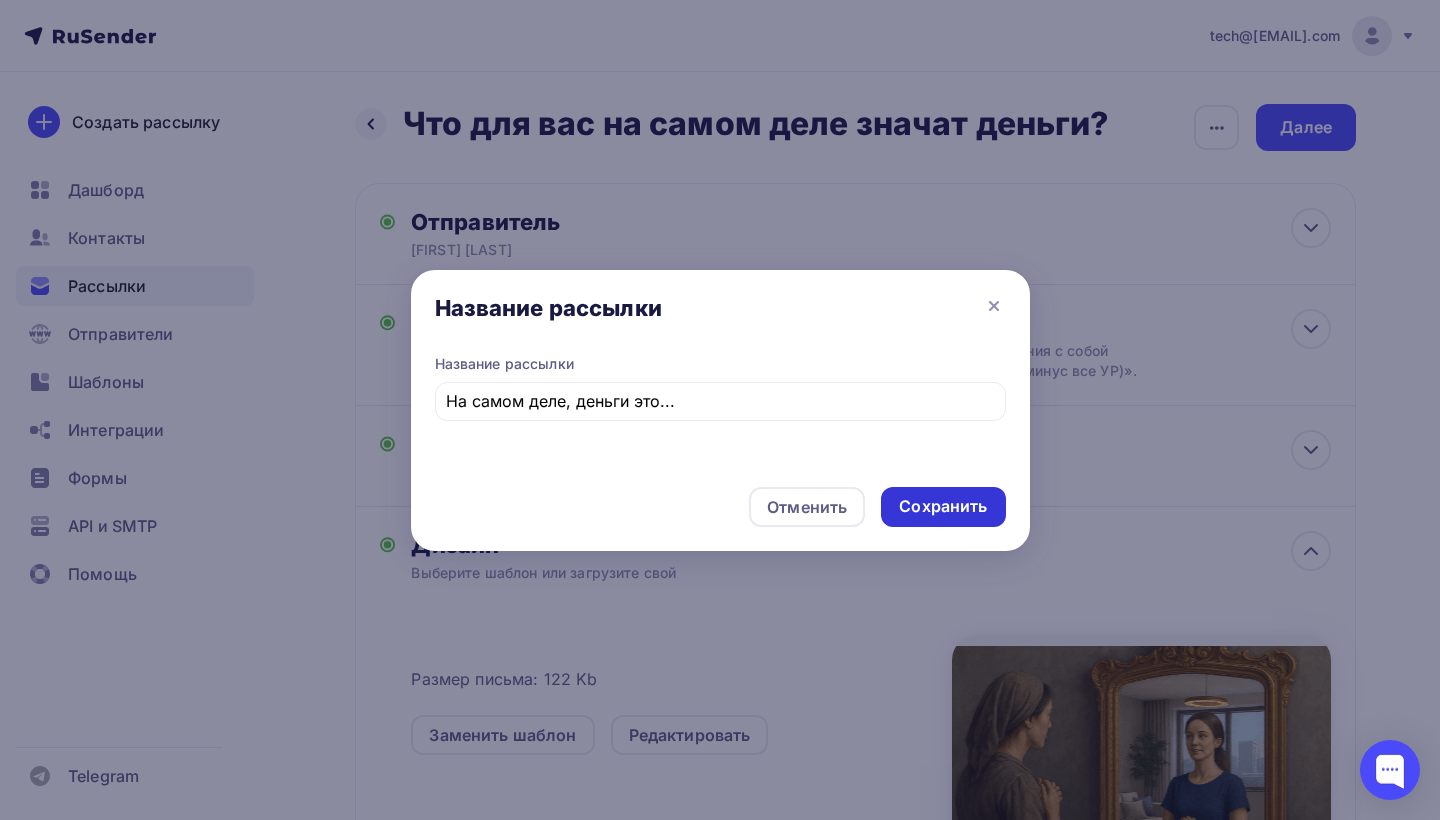 click on "Сохранить" at bounding box center [943, 506] 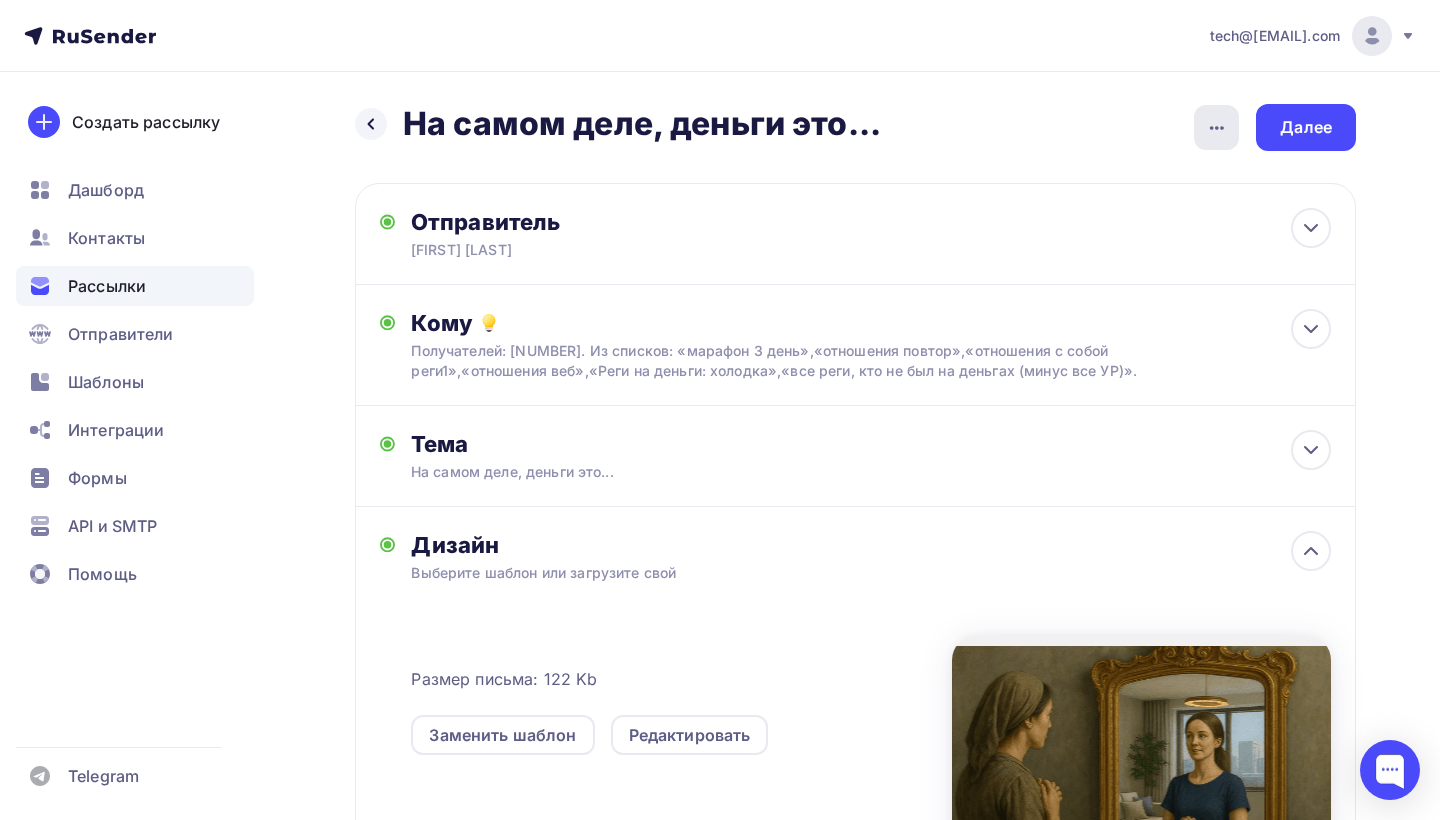 click 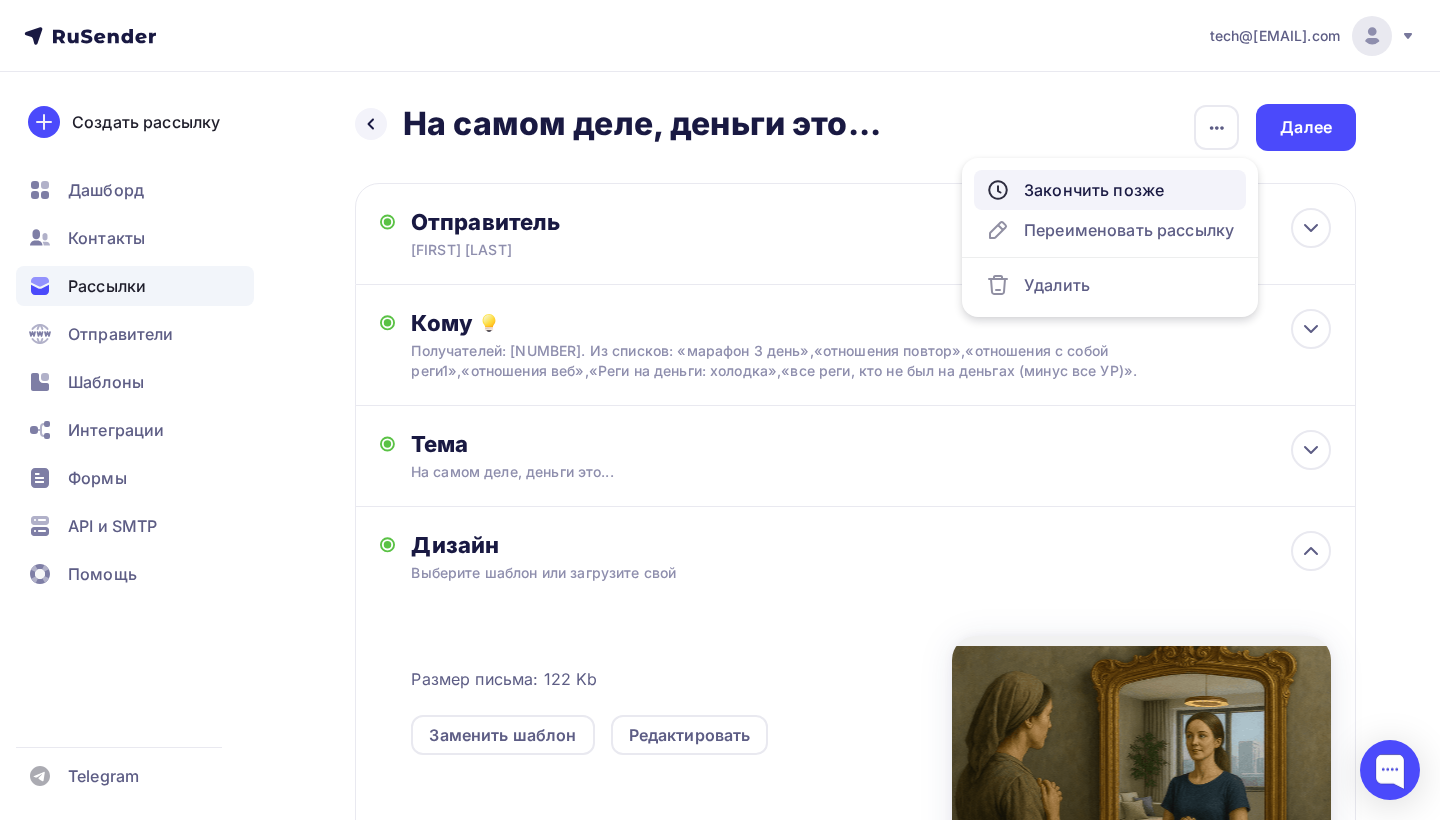 click on "Закончить позже" at bounding box center [1110, 190] 